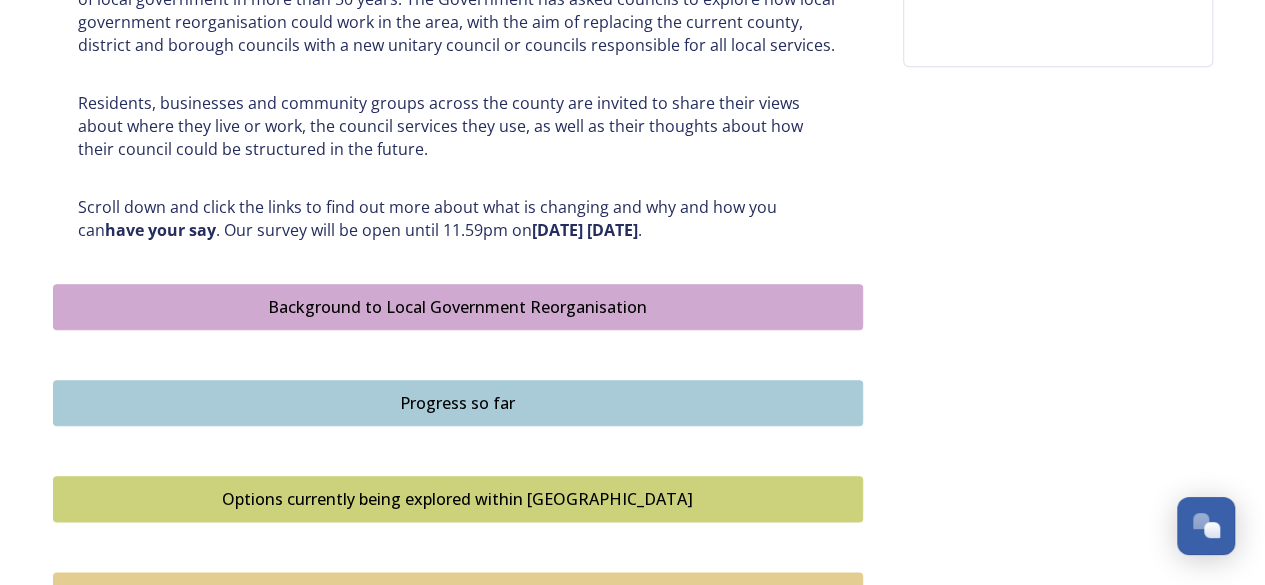 scroll, scrollTop: 1045, scrollLeft: 0, axis: vertical 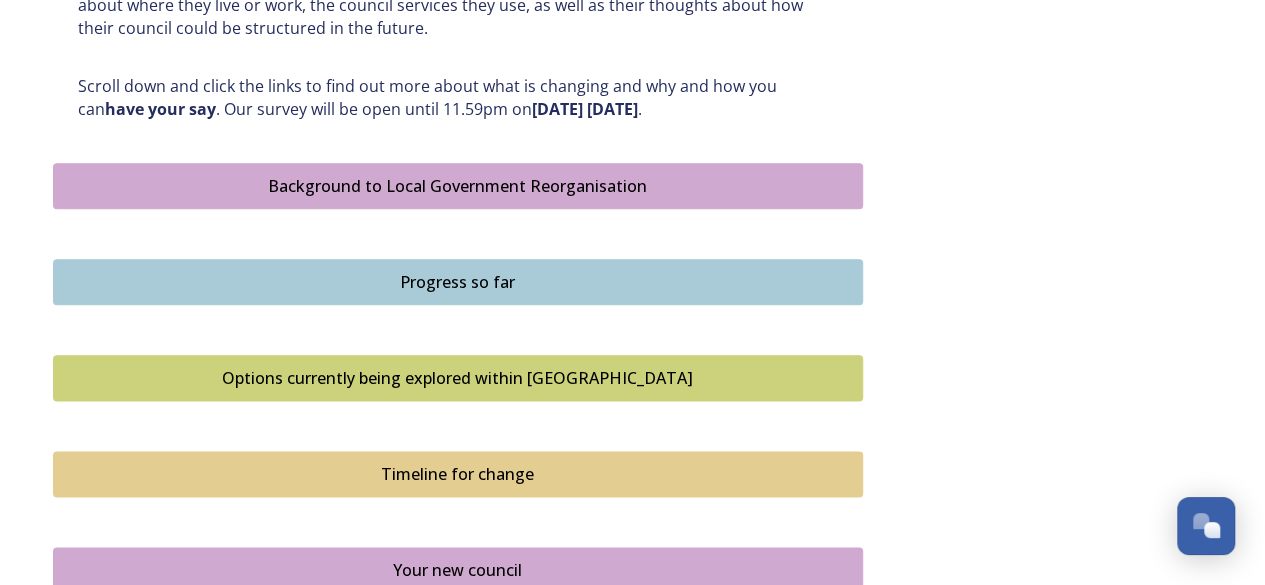 click on "Options currently being explored within [GEOGRAPHIC_DATA]" at bounding box center (458, 378) 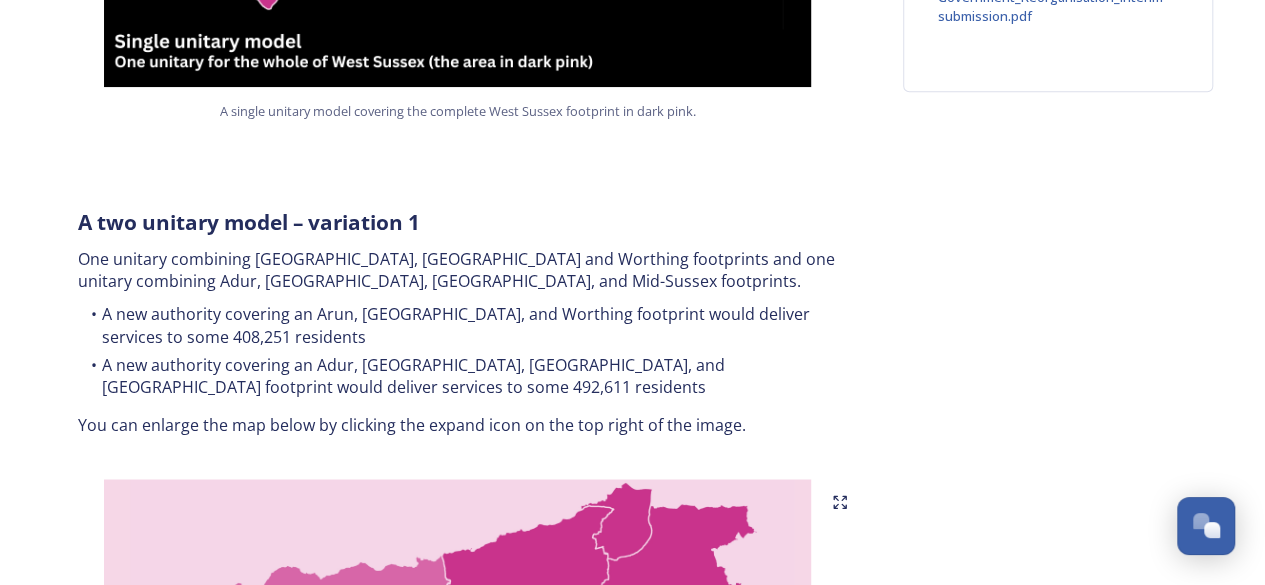 scroll, scrollTop: 898, scrollLeft: 0, axis: vertical 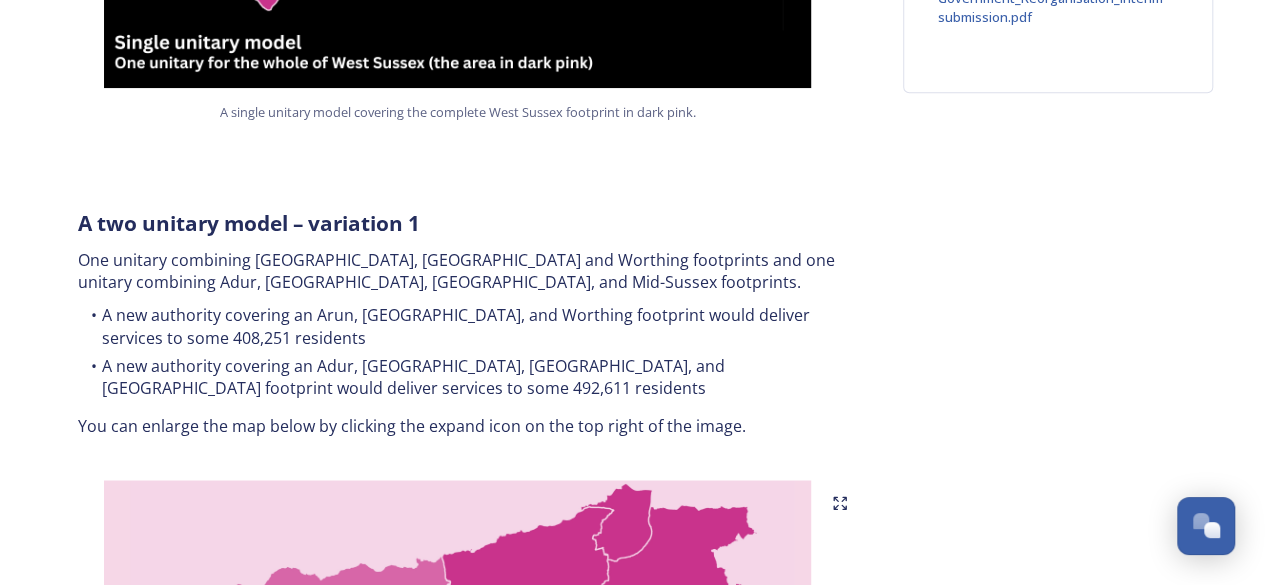 click on "One unitary combining [GEOGRAPHIC_DATA], [GEOGRAPHIC_DATA] and Worthing footprints and one unitary combining Adur, [GEOGRAPHIC_DATA], [GEOGRAPHIC_DATA], and Mid-Sussex footprints." at bounding box center [458, 271] 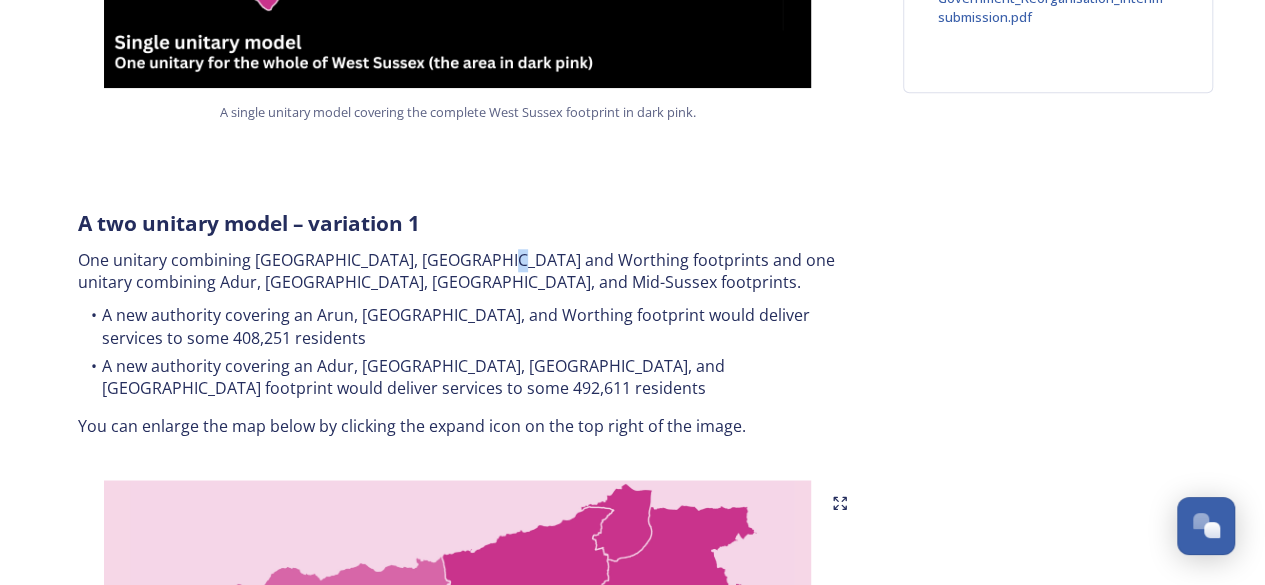 click on "One unitary combining [GEOGRAPHIC_DATA], [GEOGRAPHIC_DATA] and Worthing footprints and one unitary combining Adur, [GEOGRAPHIC_DATA], [GEOGRAPHIC_DATA], and Mid-Sussex footprints." at bounding box center [458, 271] 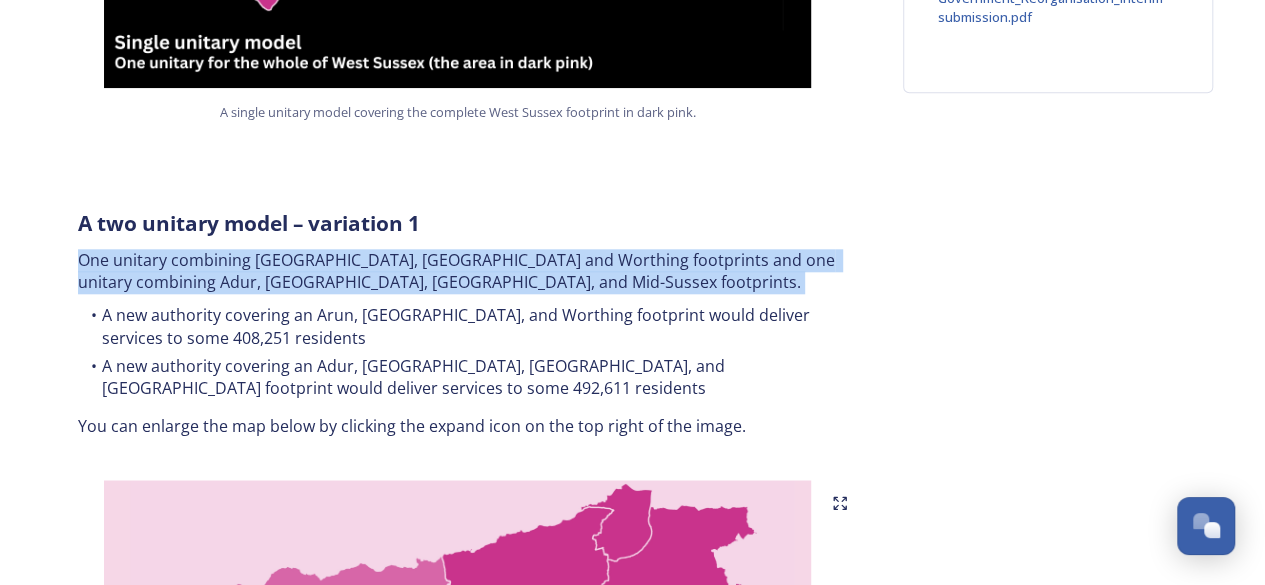 click on "One unitary combining [GEOGRAPHIC_DATA], [GEOGRAPHIC_DATA] and Worthing footprints and one unitary combining Adur, [GEOGRAPHIC_DATA], [GEOGRAPHIC_DATA], and Mid-Sussex footprints." at bounding box center [458, 271] 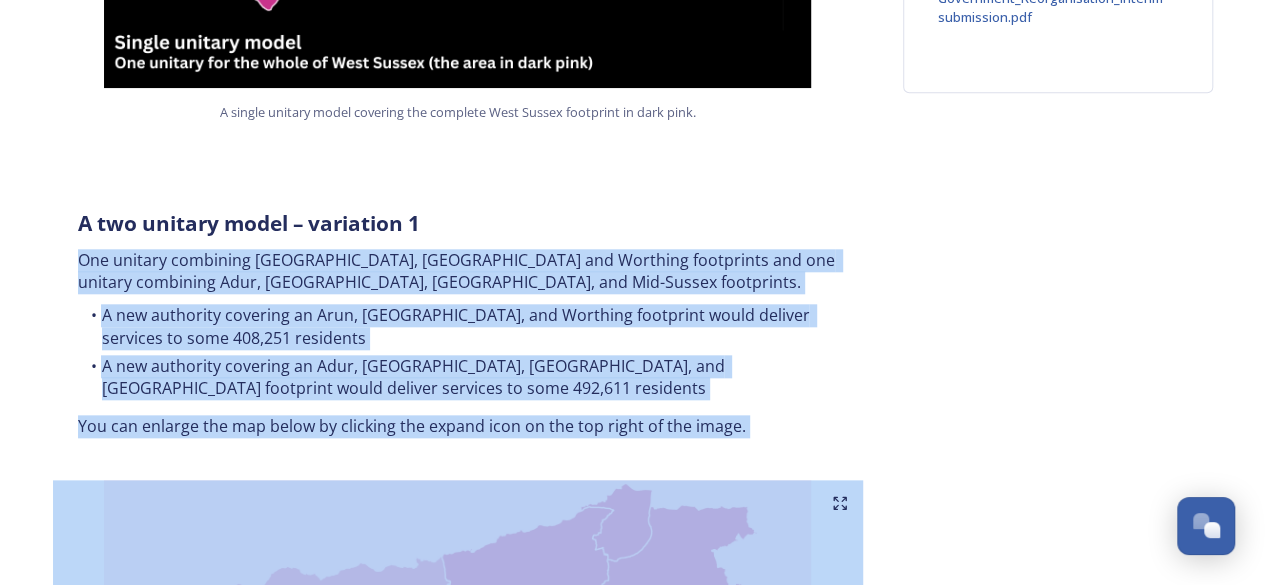 drag, startPoint x: 483, startPoint y: 229, endPoint x: 471, endPoint y: 397, distance: 168.42802 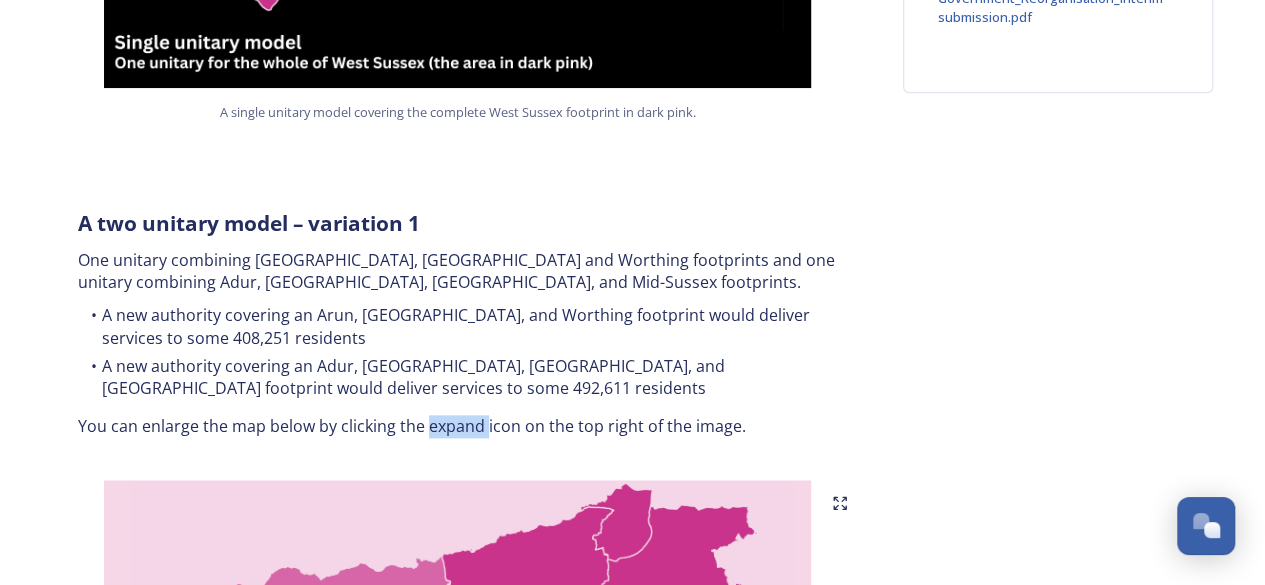 click on "You can enlarge the map below by clicking the expand icon on the top right of the image." at bounding box center [458, 426] 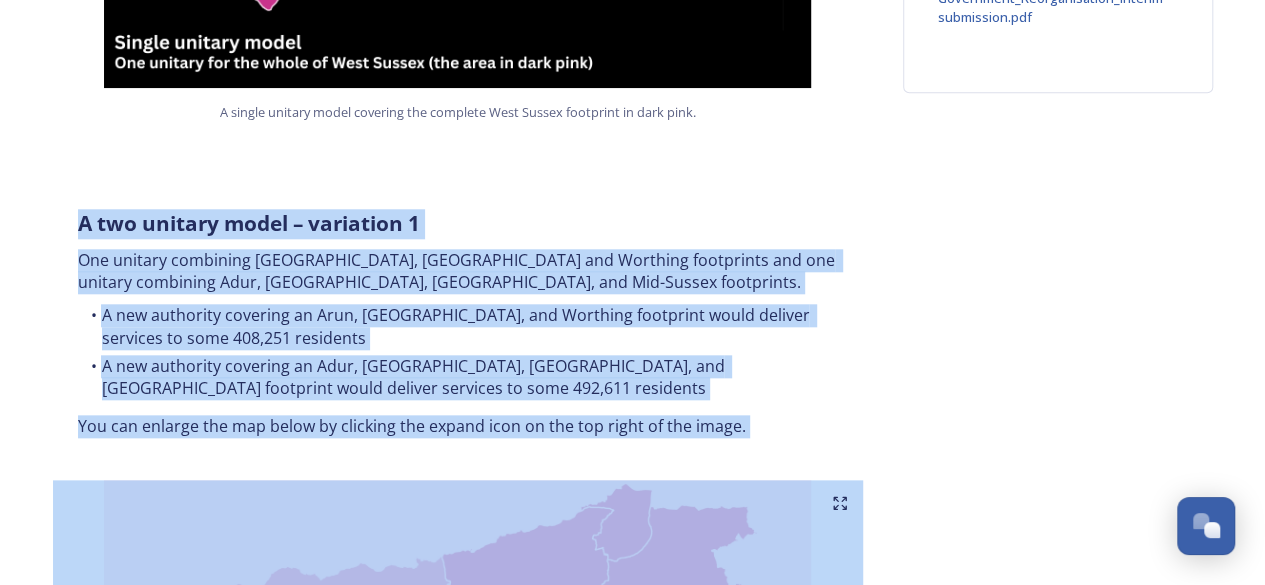 drag, startPoint x: 471, startPoint y: 397, endPoint x: 502, endPoint y: 212, distance: 187.57932 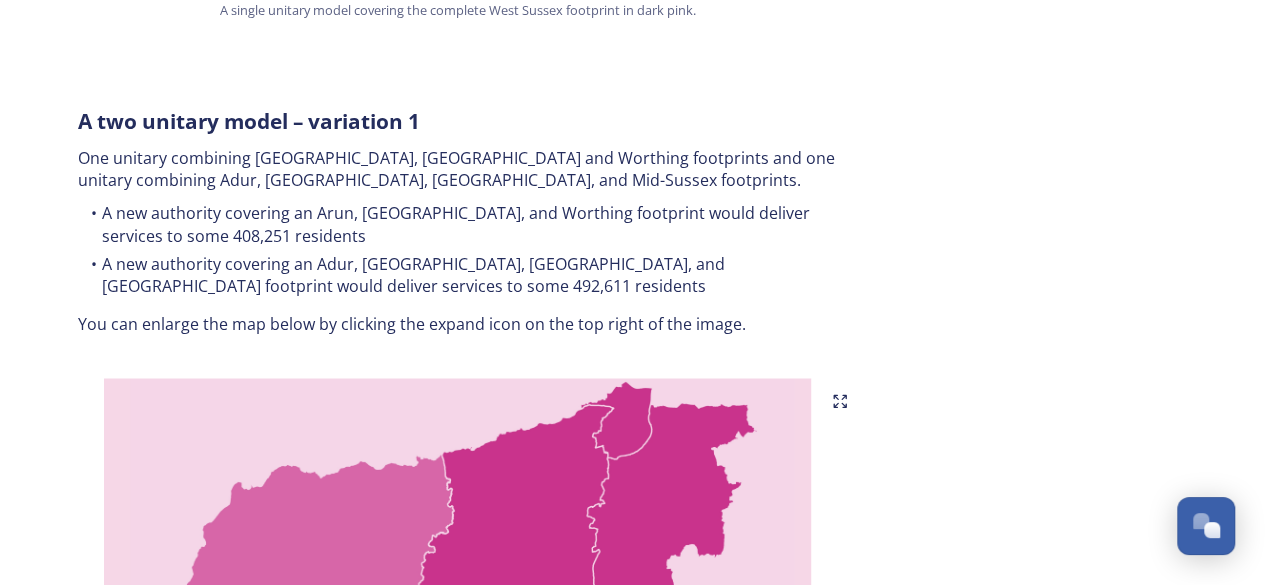 scroll, scrollTop: 1021, scrollLeft: 0, axis: vertical 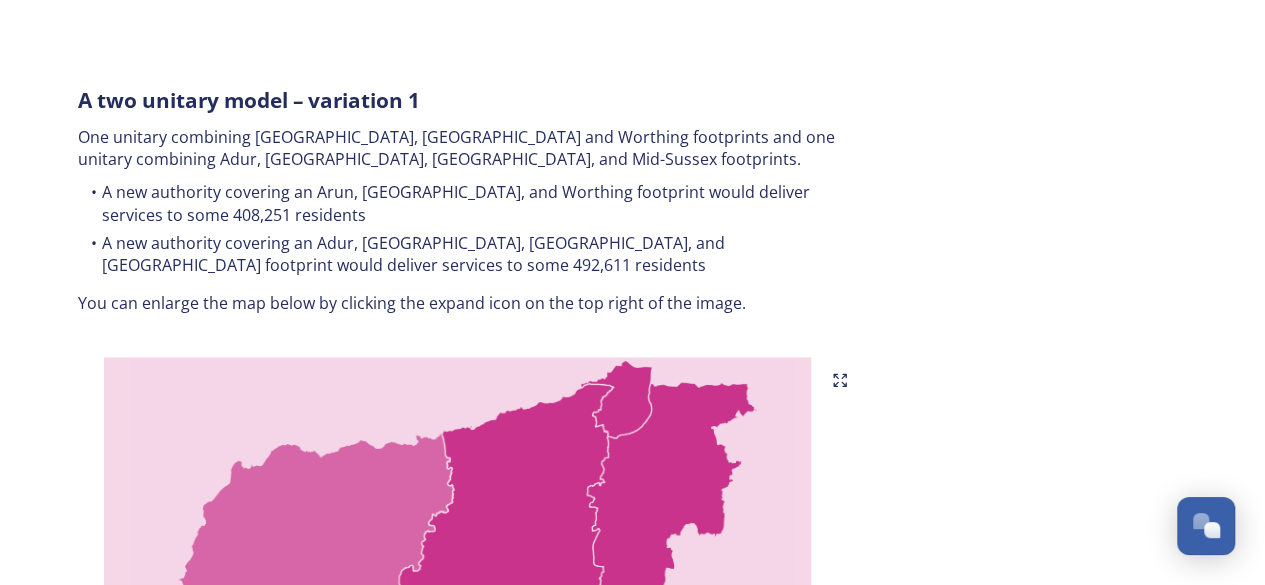 click on "A new authority covering an Adur, [GEOGRAPHIC_DATA], [GEOGRAPHIC_DATA], and [GEOGRAPHIC_DATA] footprint would deliver services to some 492,611 residents" at bounding box center (458, 254) 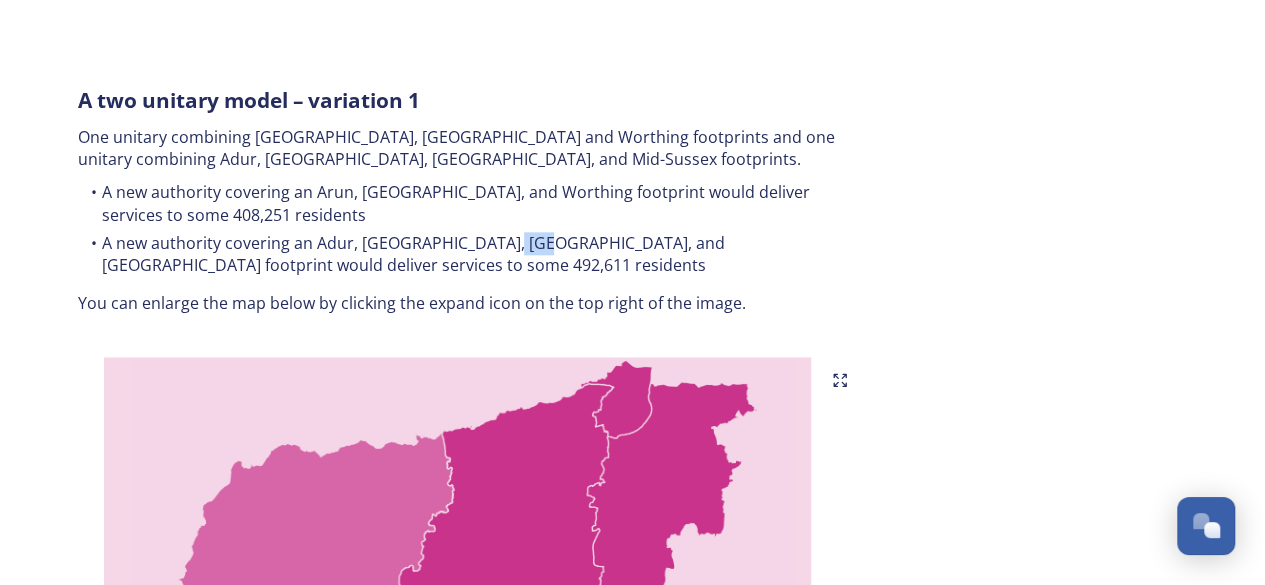 click on "A new authority covering an Adur, [GEOGRAPHIC_DATA], [GEOGRAPHIC_DATA], and [GEOGRAPHIC_DATA] footprint would deliver services to some 492,611 residents" at bounding box center (458, 254) 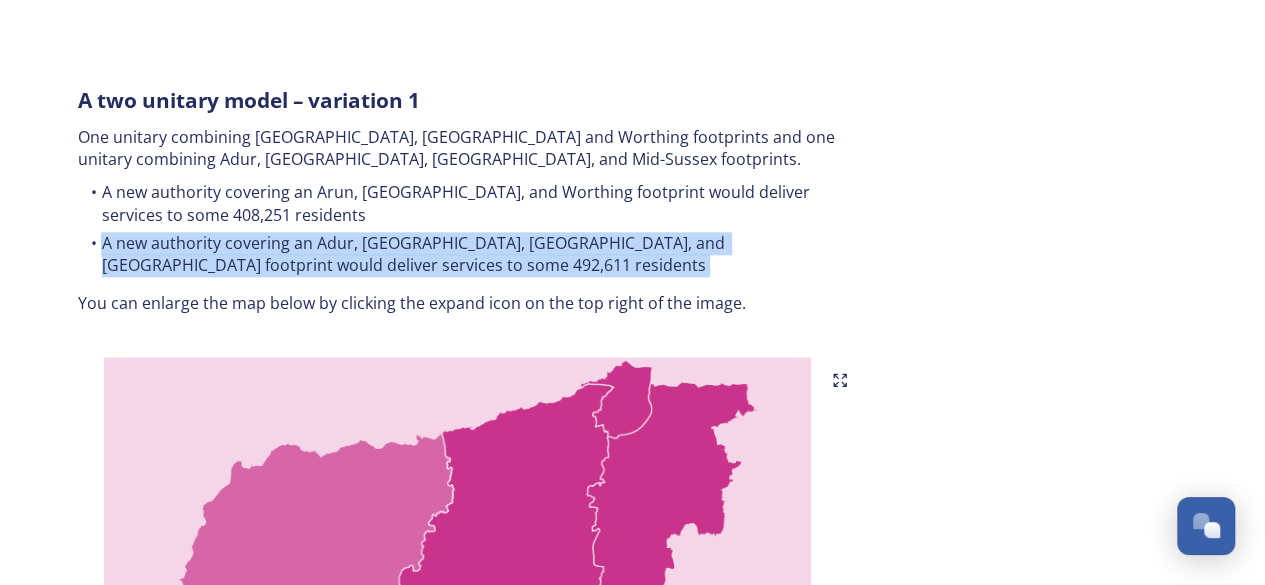 click on "A new authority covering an Adur, [GEOGRAPHIC_DATA], [GEOGRAPHIC_DATA], and [GEOGRAPHIC_DATA] footprint would deliver services to some 492,611 residents" at bounding box center [458, 254] 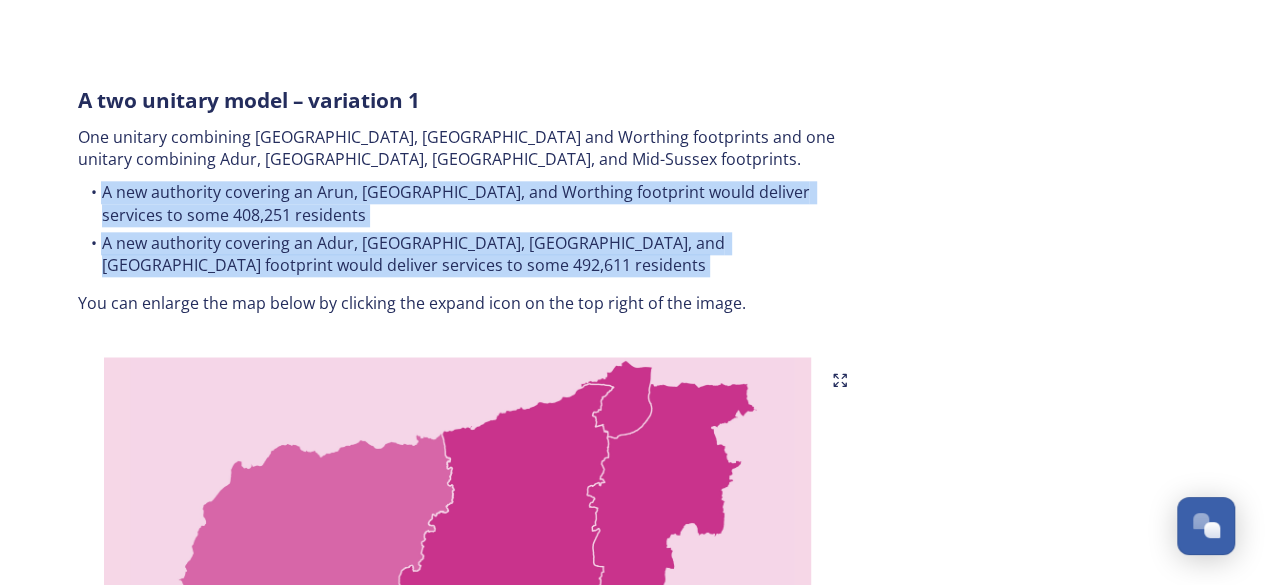 drag, startPoint x: 502, startPoint y: 212, endPoint x: 534, endPoint y: 157, distance: 63.631752 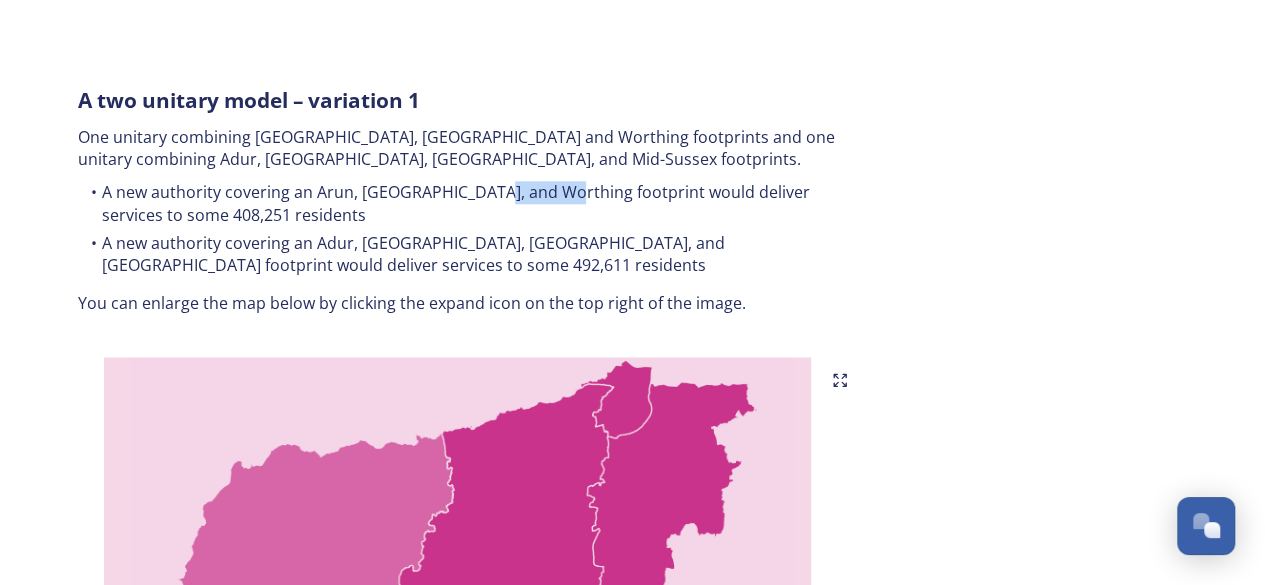 click on "A two unitary model – variation 1 One unitary combining Arun, Chichester and Worthing footprints and one unitary combining Adur, Crawley, Horsham, and Mid-Sussex footprints. A new authority covering an Arun, Chichester, and Worthing footprint would deliver services to some 408,251 residents   A new authority covering an Adur, Crawley, Horsham, and Mid Sussex footprint would deliver services to some 492,611 residents    You can enlarge the map below by clicking the expand icon on the top right of the image." at bounding box center [458, 200] 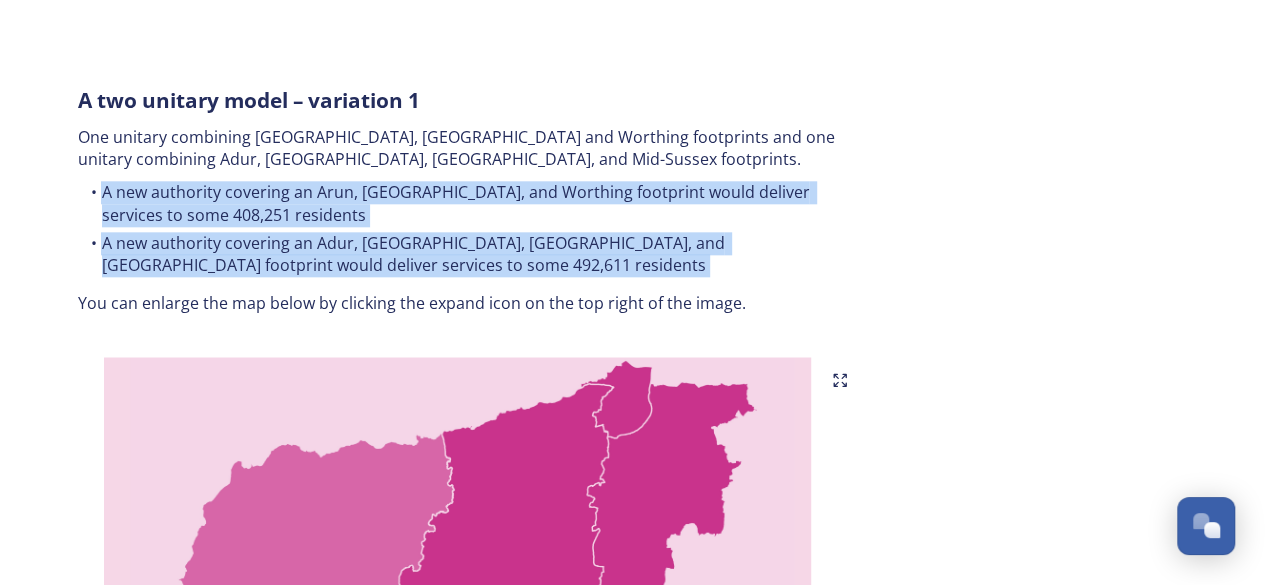 drag, startPoint x: 534, startPoint y: 157, endPoint x: 520, endPoint y: 237, distance: 81.21576 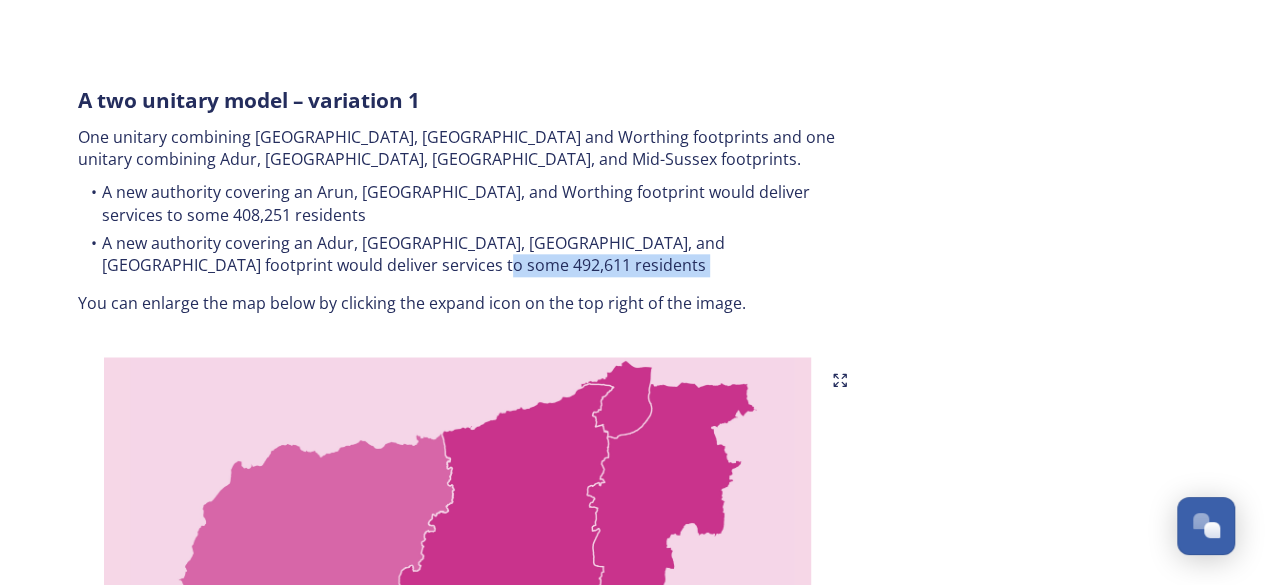click on "A new authority covering an Adur, [GEOGRAPHIC_DATA], [GEOGRAPHIC_DATA], and [GEOGRAPHIC_DATA] footprint would deliver services to some 492,611 residents" at bounding box center (458, 254) 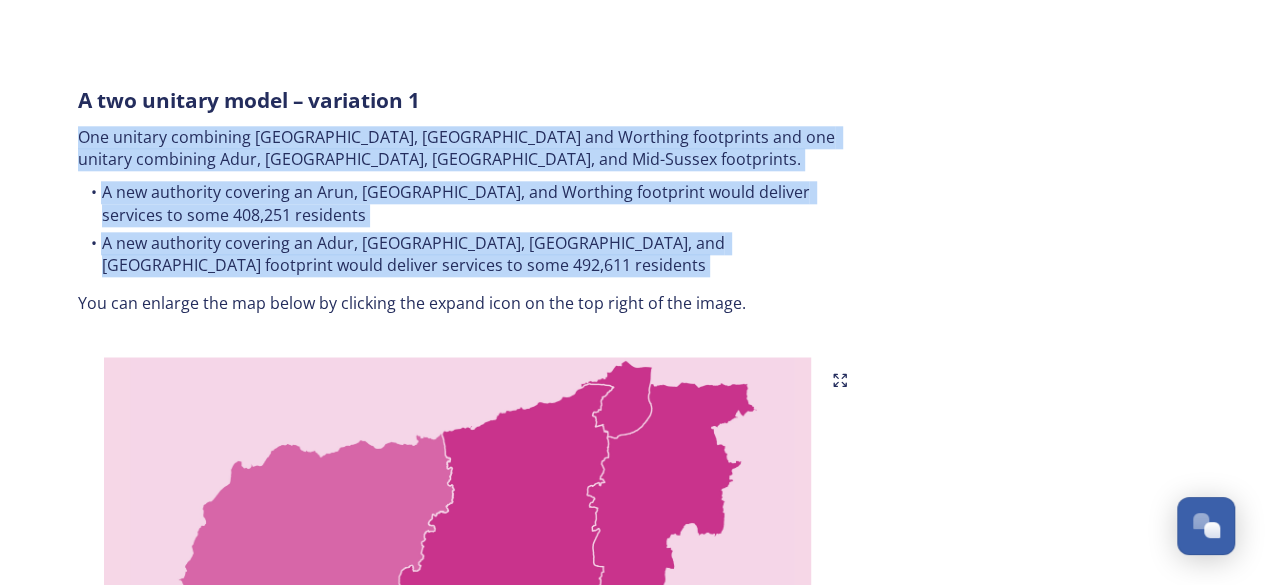 drag, startPoint x: 520, startPoint y: 237, endPoint x: 552, endPoint y: 143, distance: 99.29753 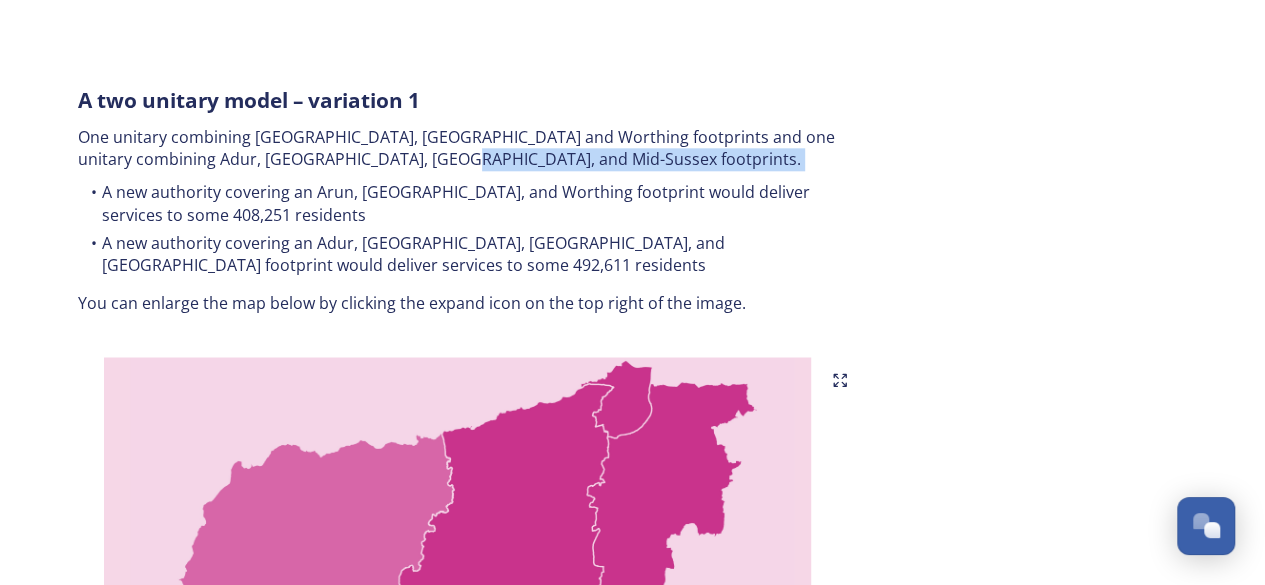 click on "One unitary combining [GEOGRAPHIC_DATA], [GEOGRAPHIC_DATA] and Worthing footprints and one unitary combining Adur, [GEOGRAPHIC_DATA], [GEOGRAPHIC_DATA], and Mid-Sussex footprints." at bounding box center [458, 148] 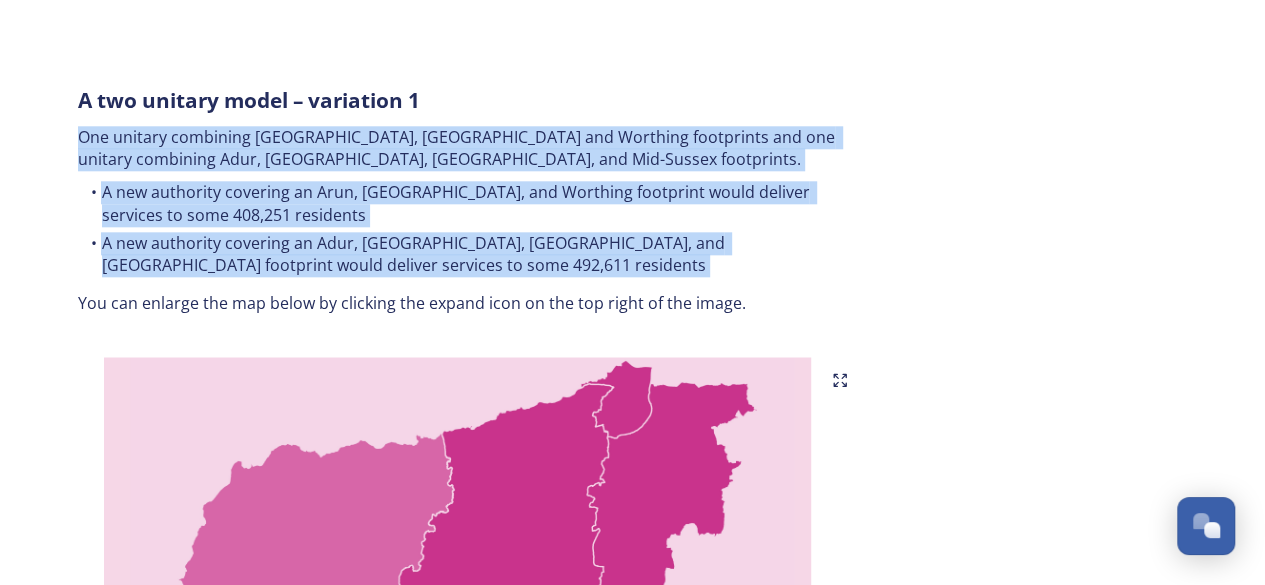 drag, startPoint x: 552, startPoint y: 143, endPoint x: 535, endPoint y: 221, distance: 79.83107 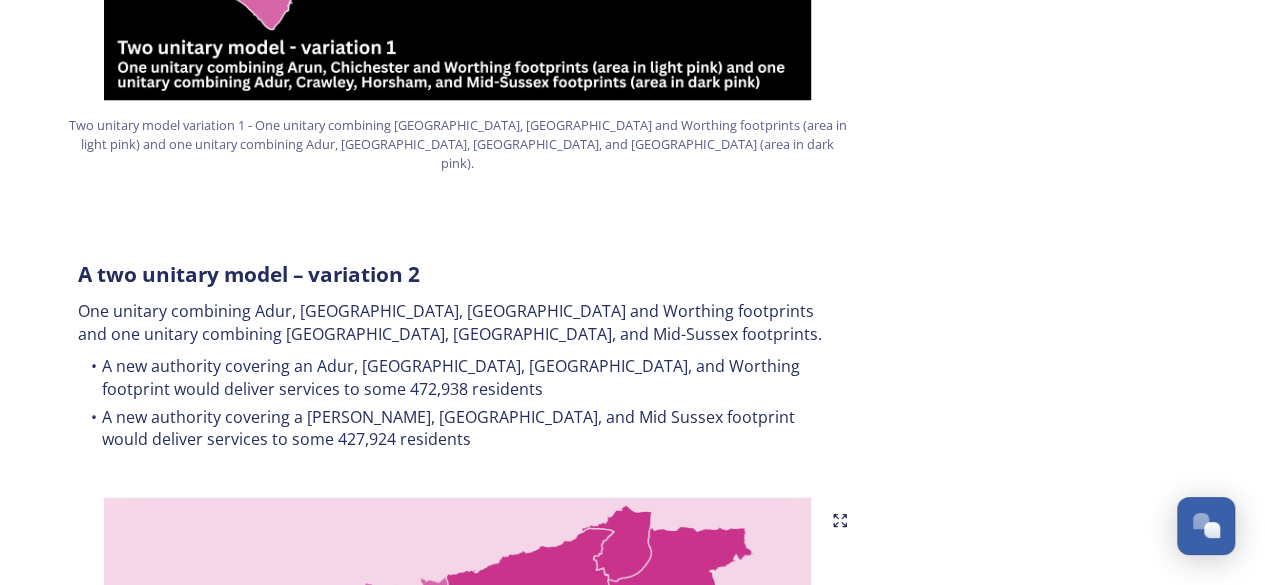 scroll, scrollTop: 1806, scrollLeft: 0, axis: vertical 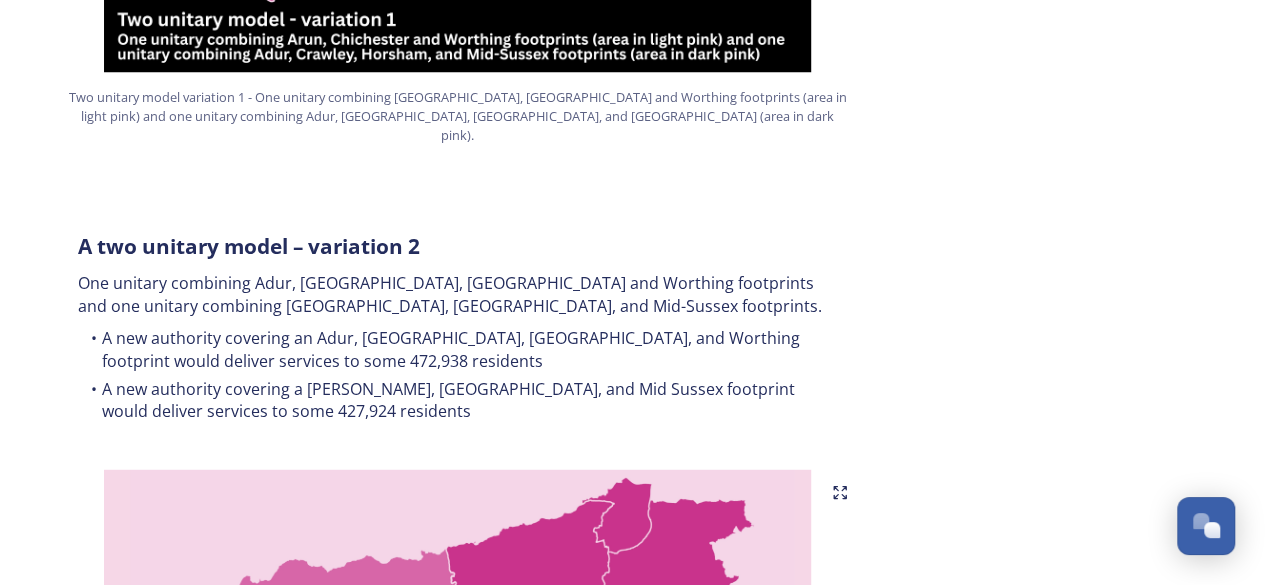 click on "A new authority covering a [PERSON_NAME], [GEOGRAPHIC_DATA], and Mid Sussex footprint would deliver services to some 427,924 residents" at bounding box center (458, 399) 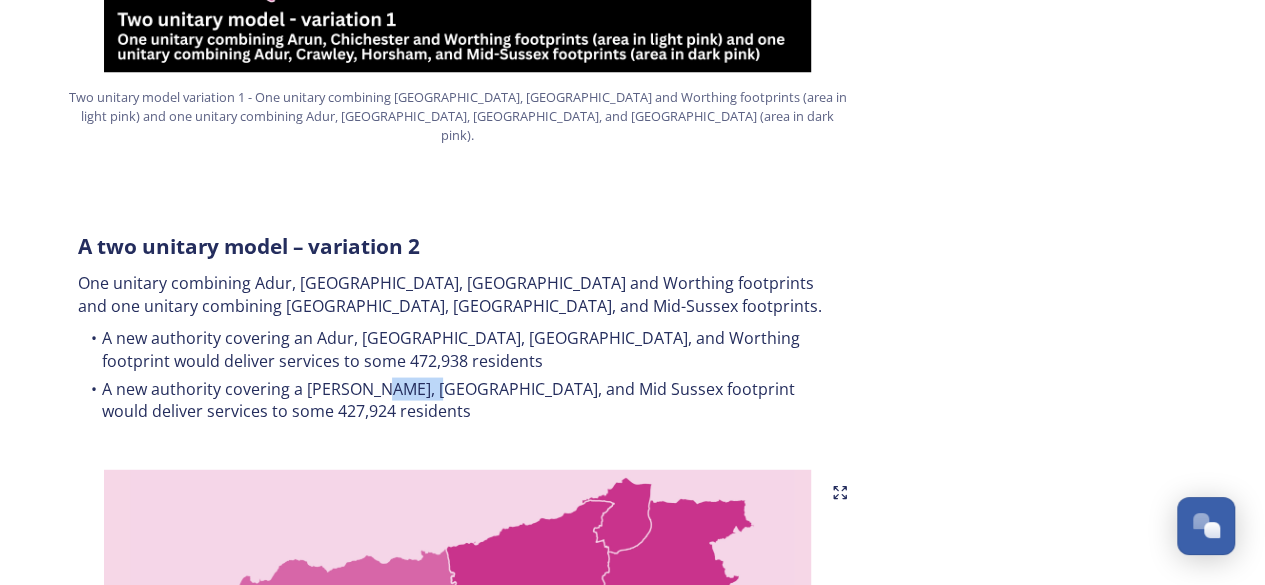 click on "A new authority covering a [PERSON_NAME], [GEOGRAPHIC_DATA], and Mid Sussex footprint would deliver services to some 427,924 residents" at bounding box center (458, 399) 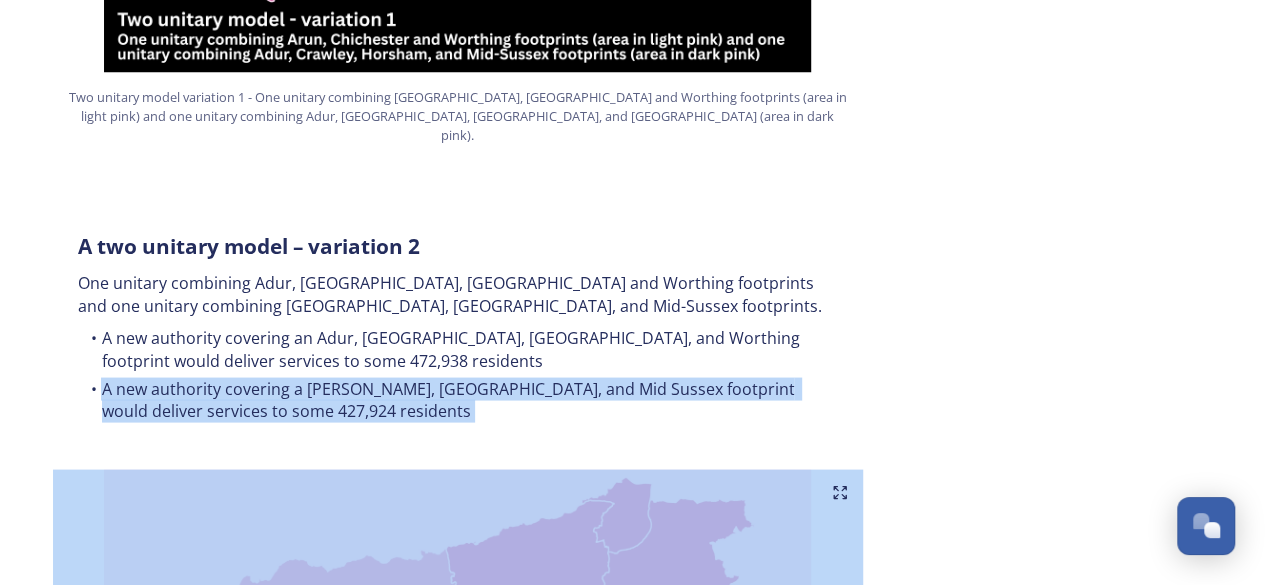 click on "A new authority covering a [PERSON_NAME], [GEOGRAPHIC_DATA], and Mid Sussex footprint would deliver services to some 427,924 residents" at bounding box center [458, 399] 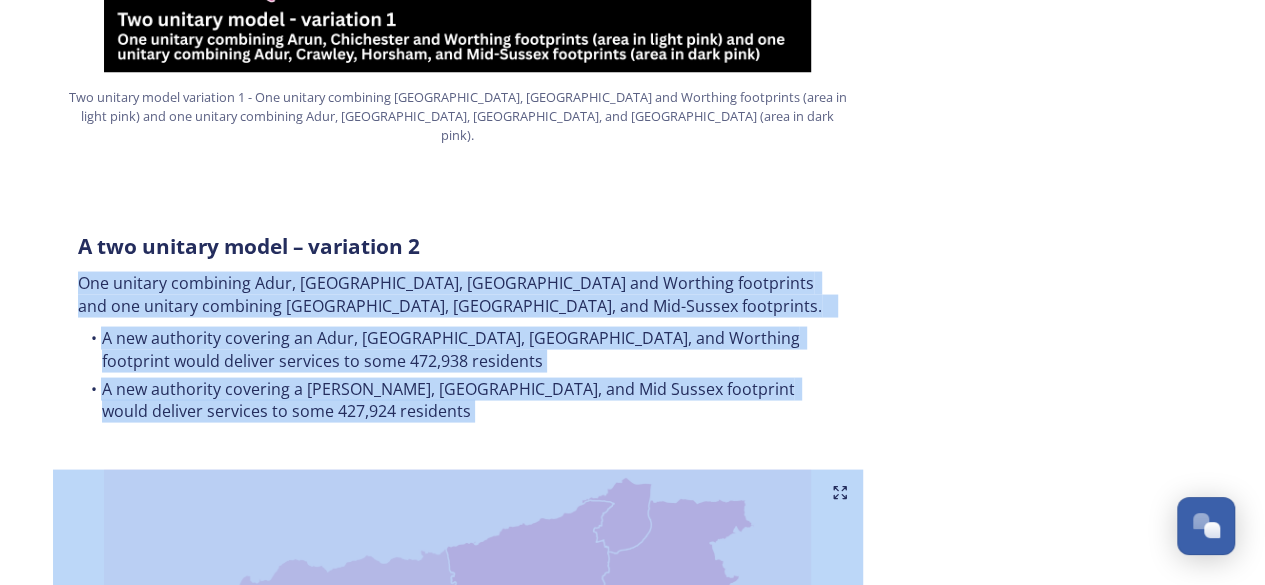 drag, startPoint x: 398, startPoint y: 357, endPoint x: 456, endPoint y: 243, distance: 127.90621 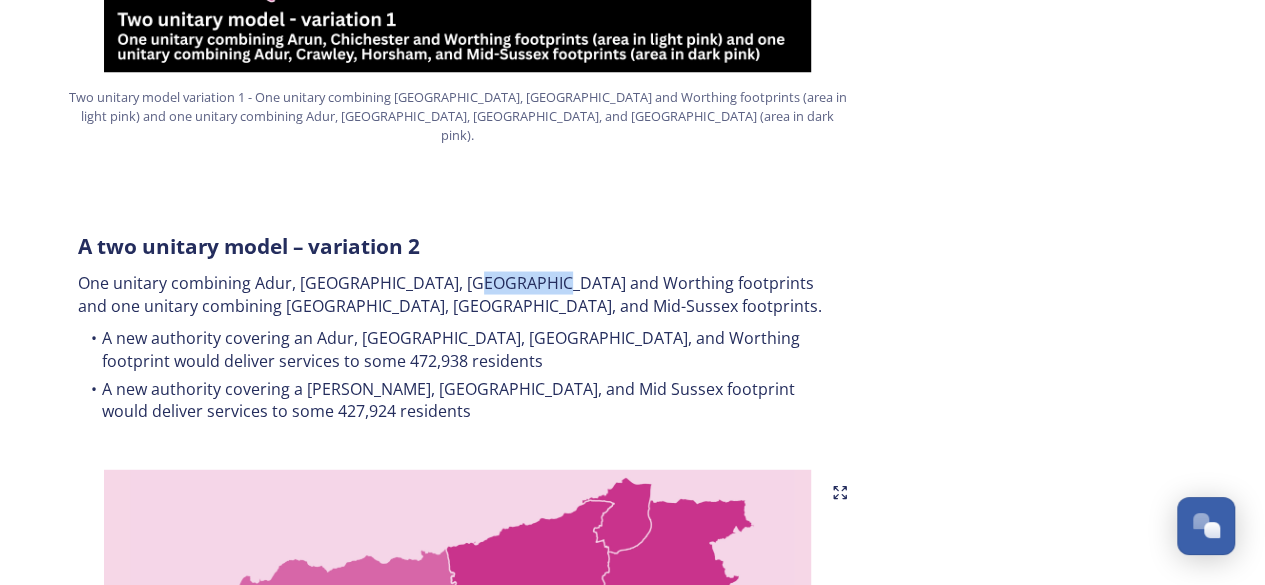 click on "One unitary combining Adur, [GEOGRAPHIC_DATA], [GEOGRAPHIC_DATA] and Worthing footprints and one unitary combining [GEOGRAPHIC_DATA], [GEOGRAPHIC_DATA], and Mid-Sussex footprints." at bounding box center [458, 293] 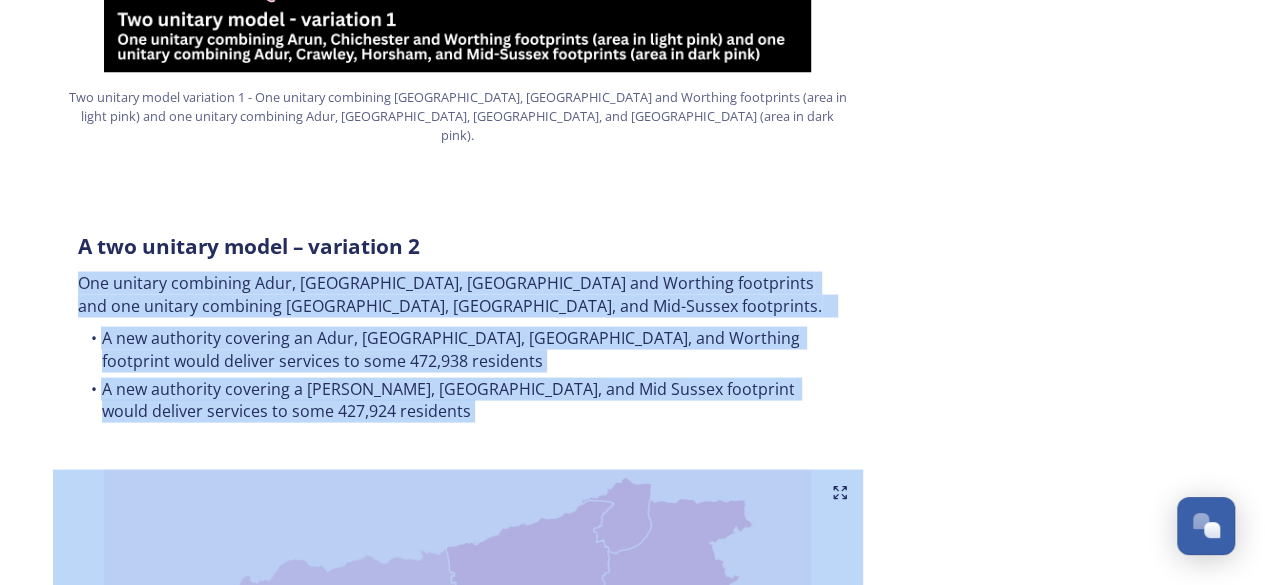 drag, startPoint x: 456, startPoint y: 243, endPoint x: 432, endPoint y: 354, distance: 113.56496 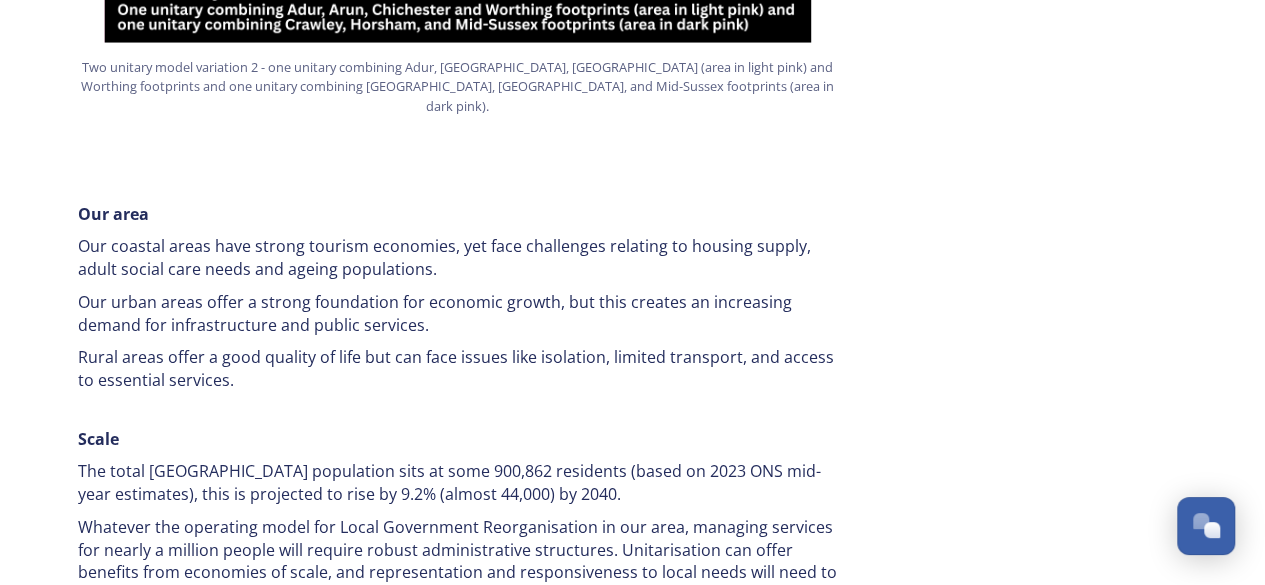 scroll, scrollTop: 2733, scrollLeft: 0, axis: vertical 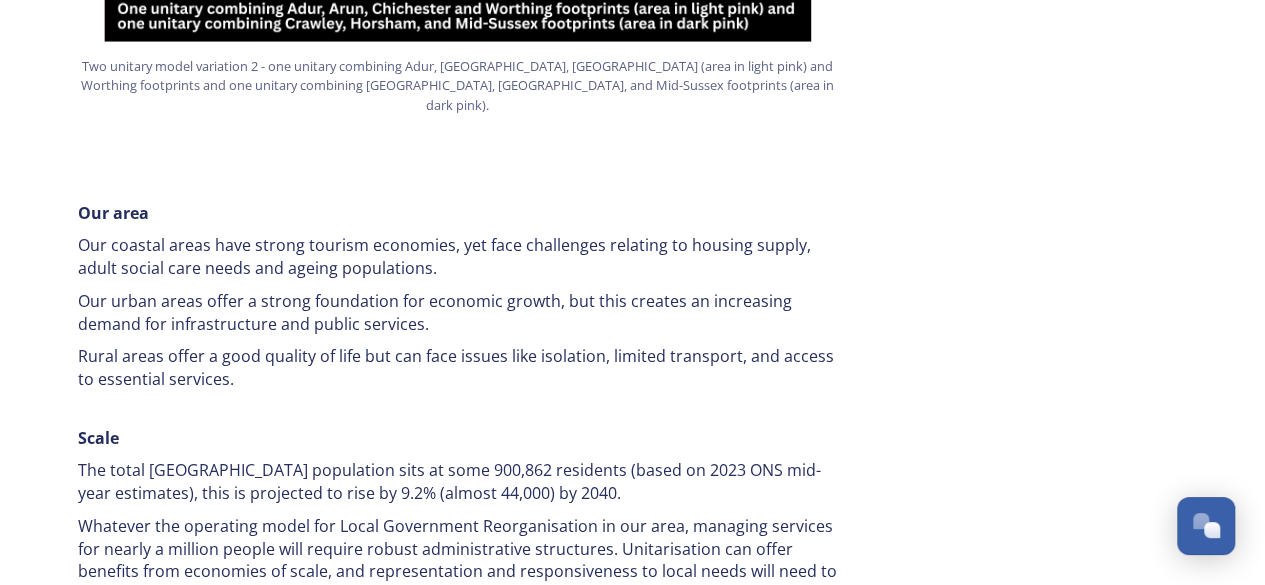 click on "Our coastal areas have strong tourism economies, yet face challenges relating to housing supply, adult social care needs and ageing populations." at bounding box center [458, 256] 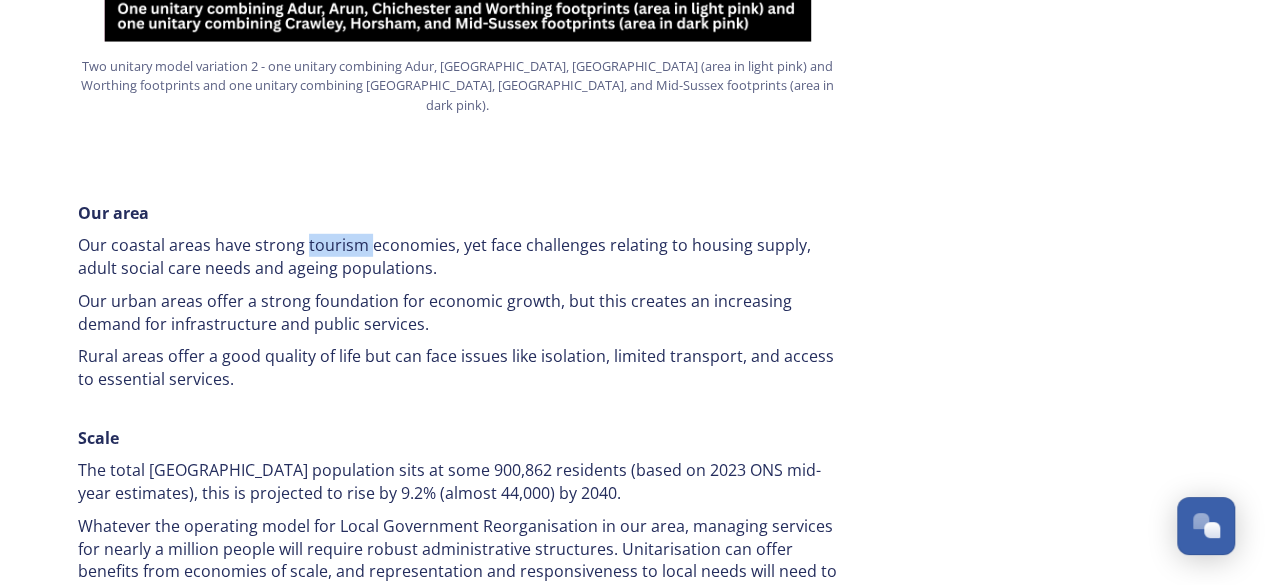 click on "Our coastal areas have strong tourism economies, yet face challenges relating to housing supply, adult social care needs and ageing populations." at bounding box center [458, 256] 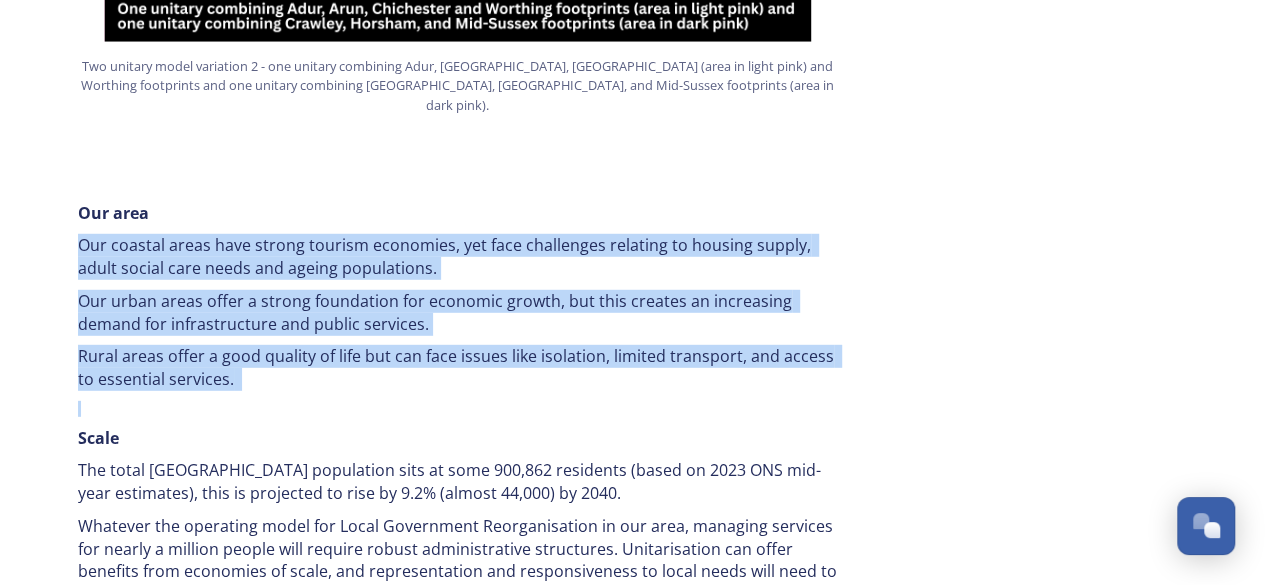 drag, startPoint x: 344, startPoint y: 187, endPoint x: 319, endPoint y: 325, distance: 140.24622 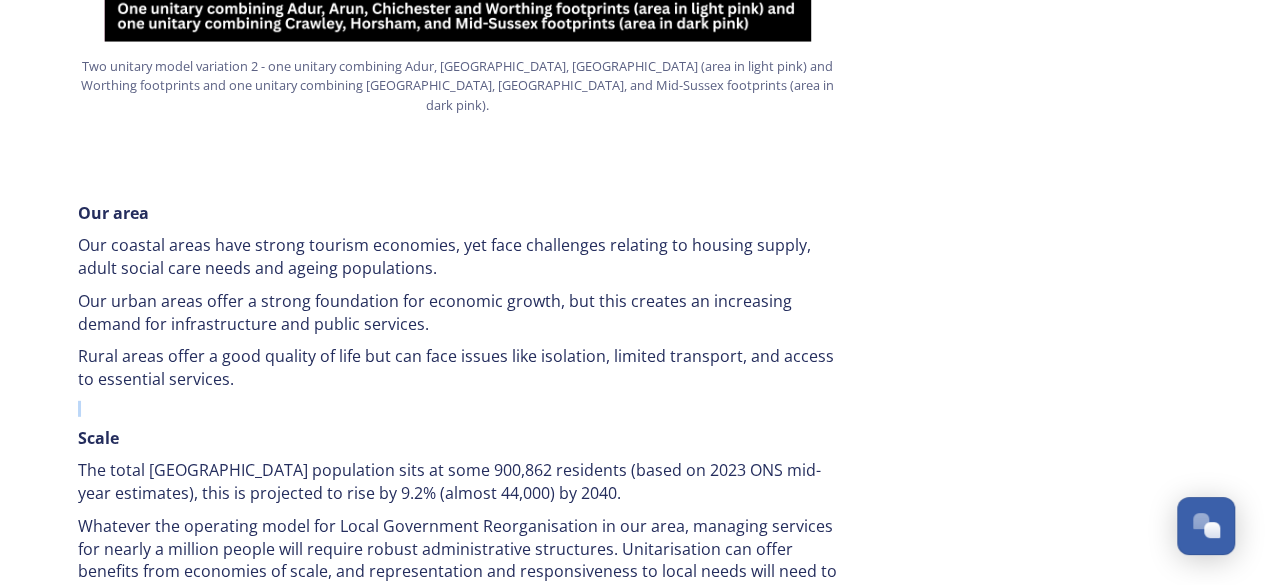 click on "Rural areas offer a good quality of life but can face issues like isolation, limited transport, and access to essential services." at bounding box center (458, 367) 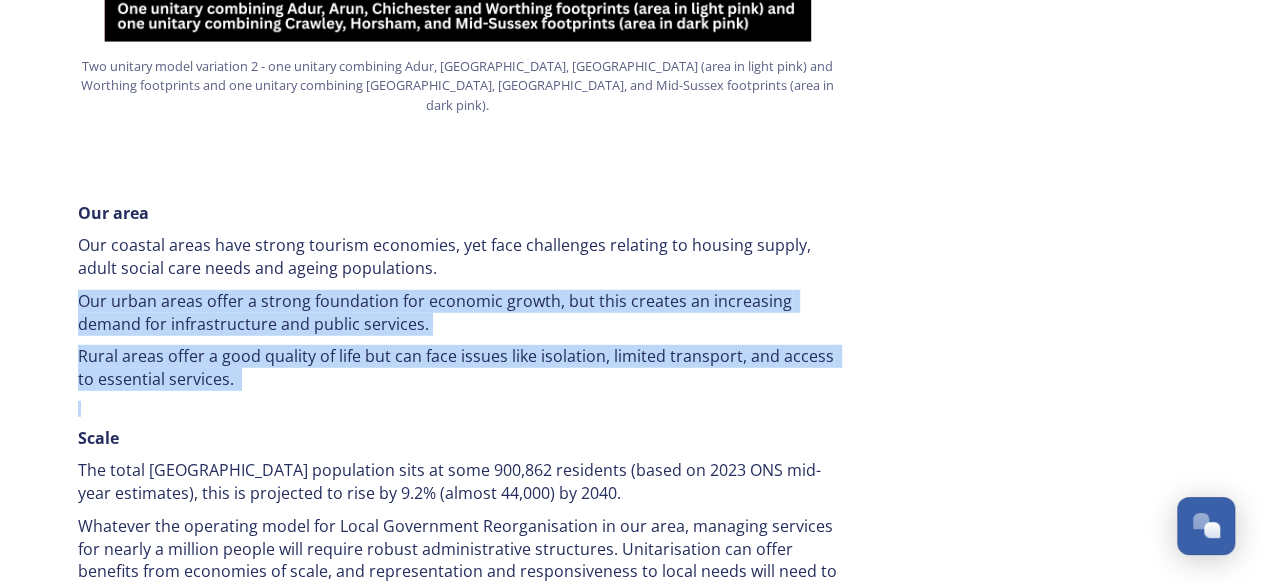 drag, startPoint x: 319, startPoint y: 325, endPoint x: 356, endPoint y: 209, distance: 121.75796 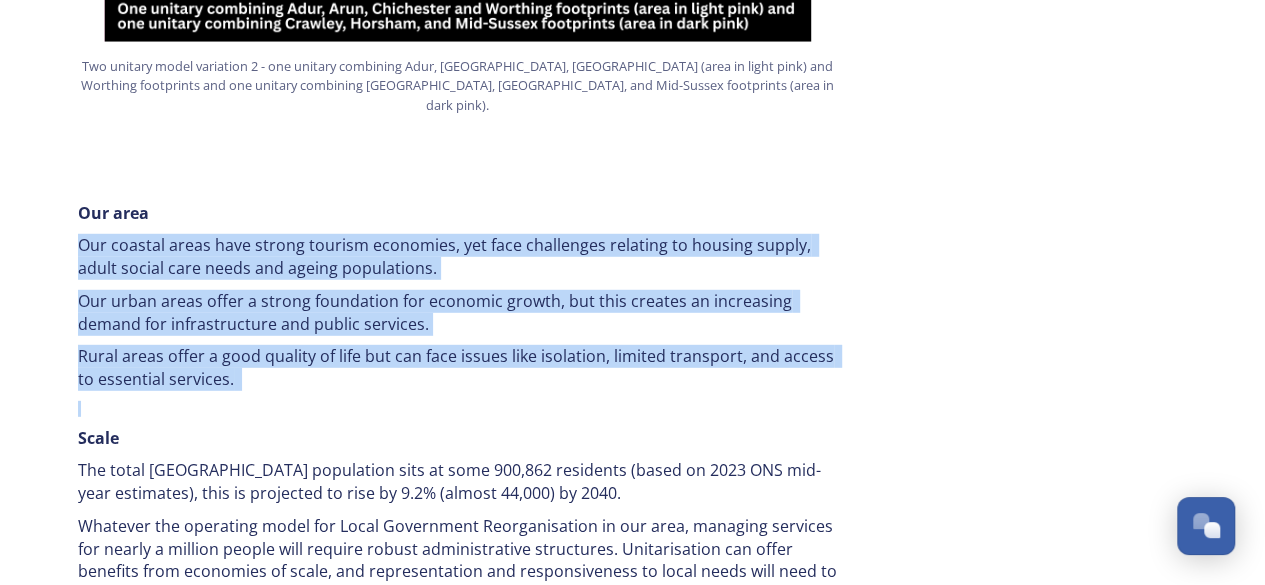 click on "Our coastal areas have strong tourism economies, yet face challenges relating to housing supply, adult social care needs and ageing populations." at bounding box center [458, 256] 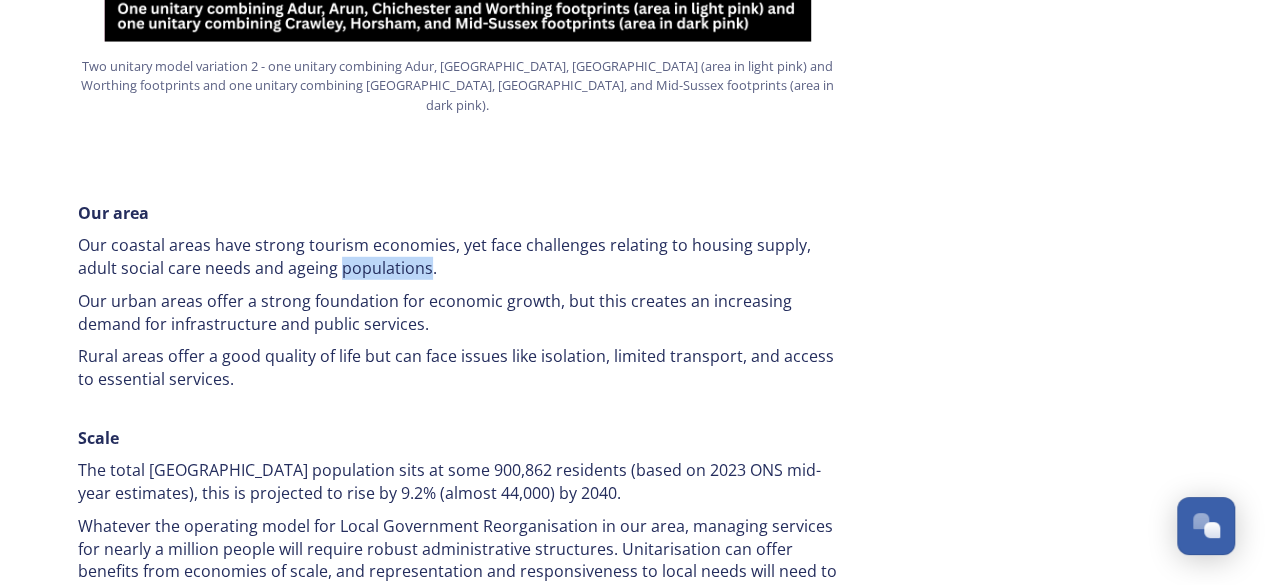 click on "Our coastal areas have strong tourism economies, yet face challenges relating to housing supply, adult social care needs and ageing populations." at bounding box center (458, 256) 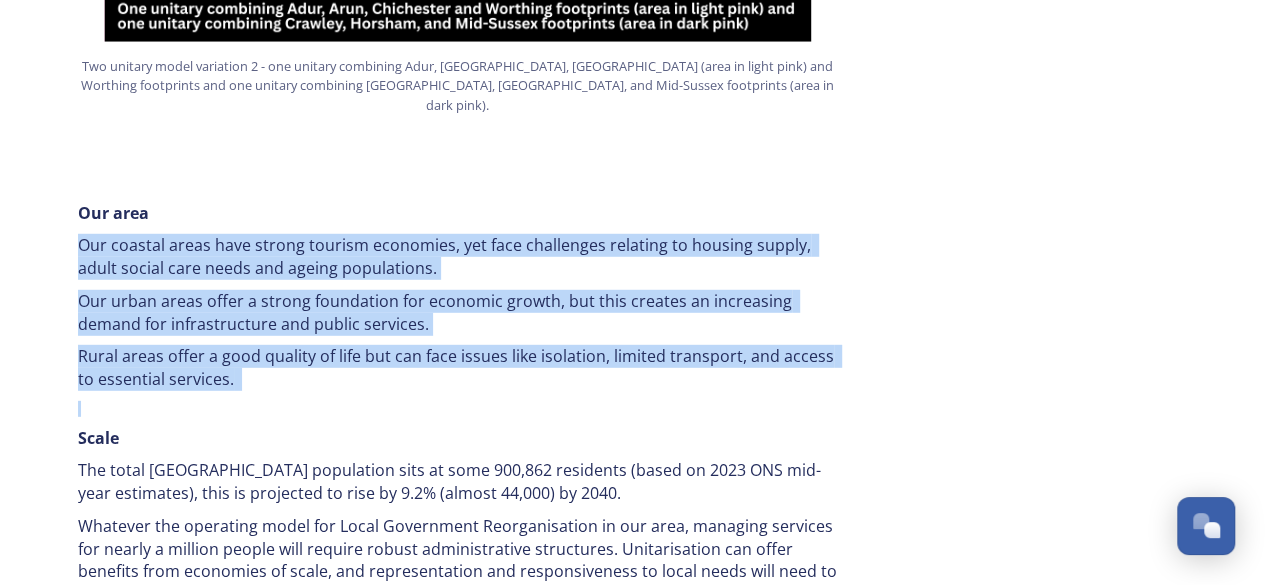 drag, startPoint x: 356, startPoint y: 209, endPoint x: 335, endPoint y: 341, distance: 133.66002 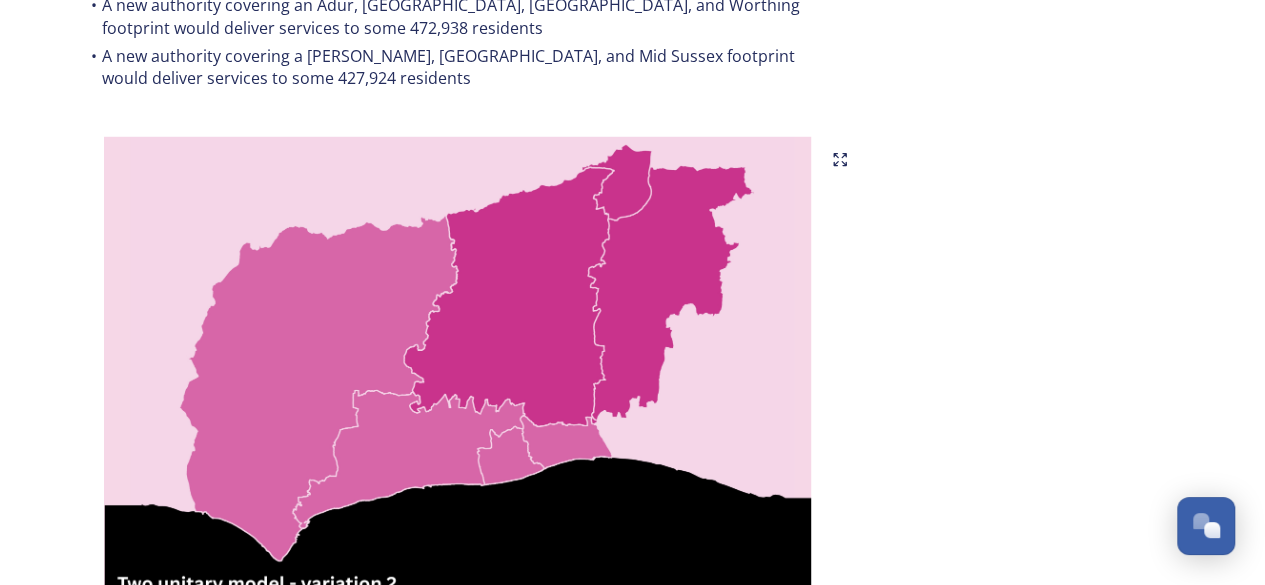 scroll, scrollTop: 2136, scrollLeft: 0, axis: vertical 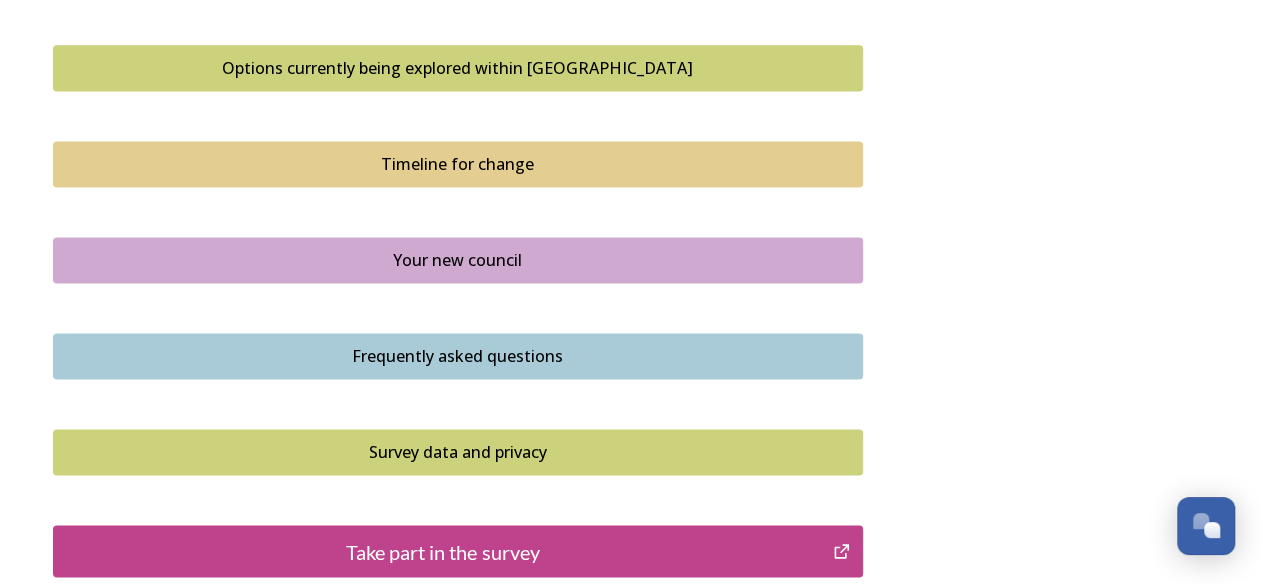 click on "Your new council" at bounding box center [458, 260] 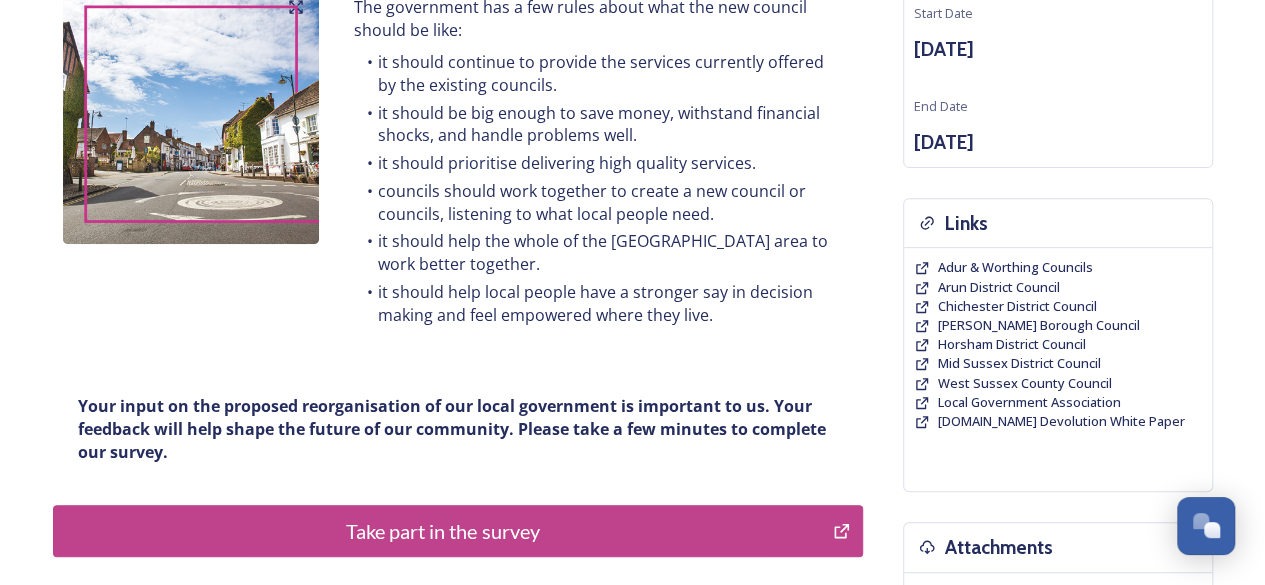 scroll, scrollTop: 592, scrollLeft: 0, axis: vertical 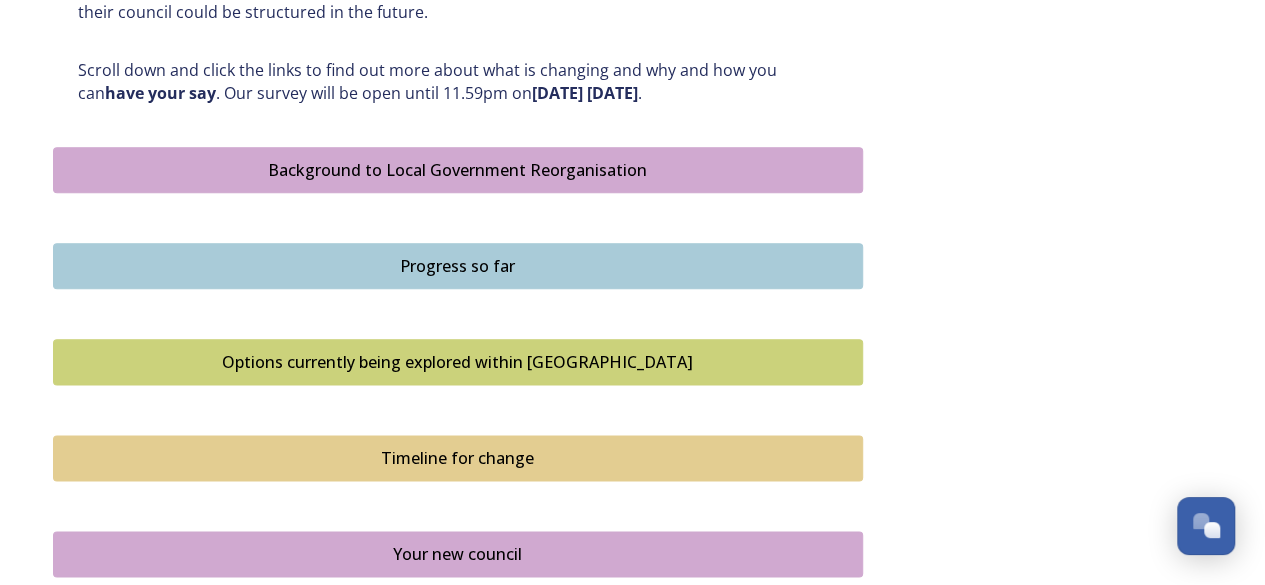 click on "Options currently being explored within [GEOGRAPHIC_DATA]" at bounding box center (458, 362) 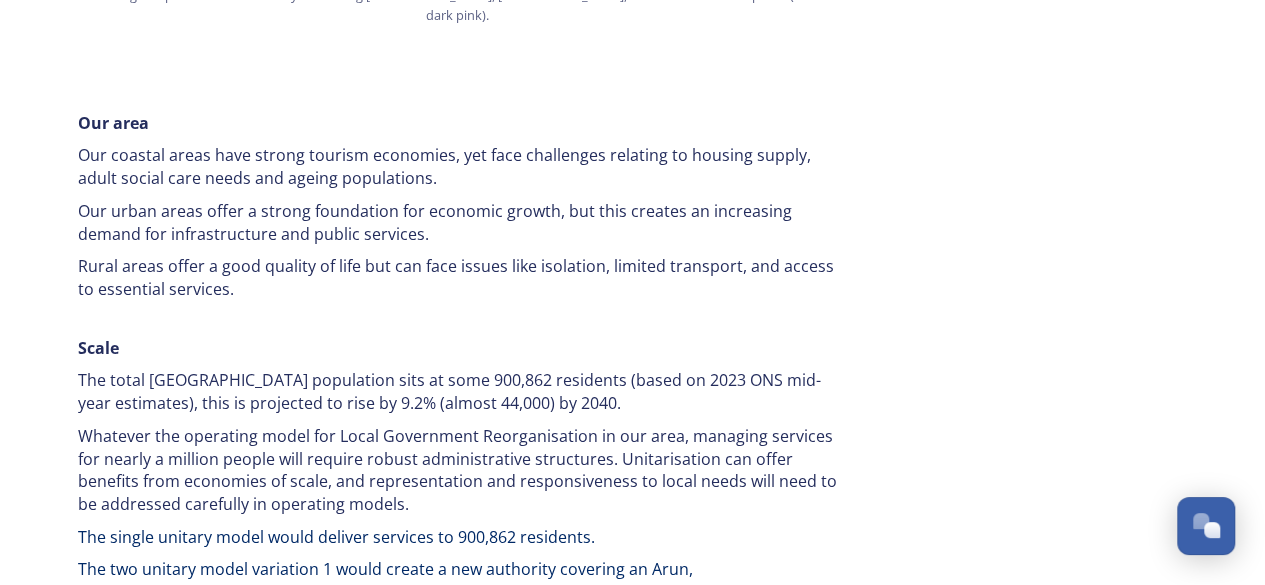 scroll, scrollTop: 2829, scrollLeft: 0, axis: vertical 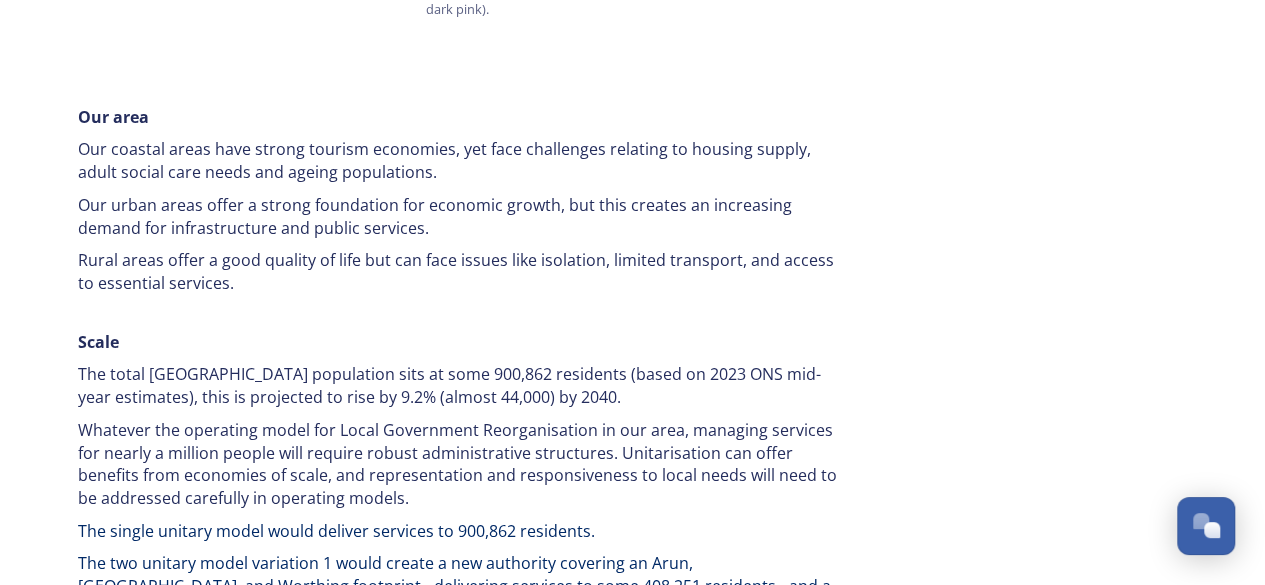 click on "Our urban areas offer a strong foundation for economic growth, but this creates an increasing demand for infrastructure and public services." at bounding box center (458, 216) 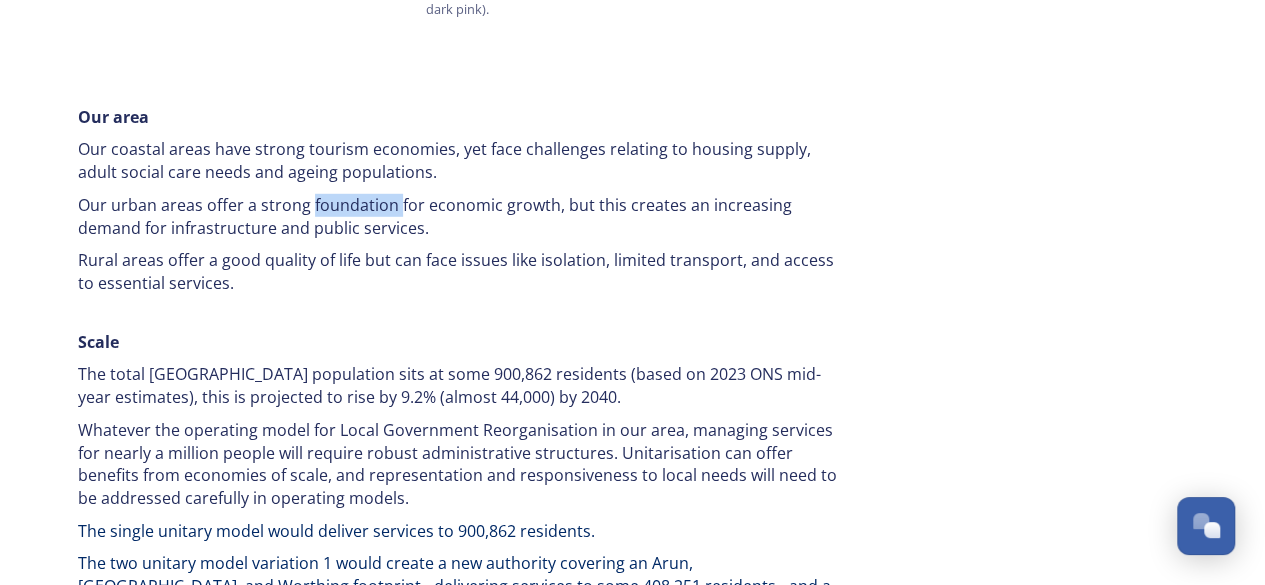 click on "Our urban areas offer a strong foundation for economic growth, but this creates an increasing demand for infrastructure and public services." at bounding box center [458, 216] 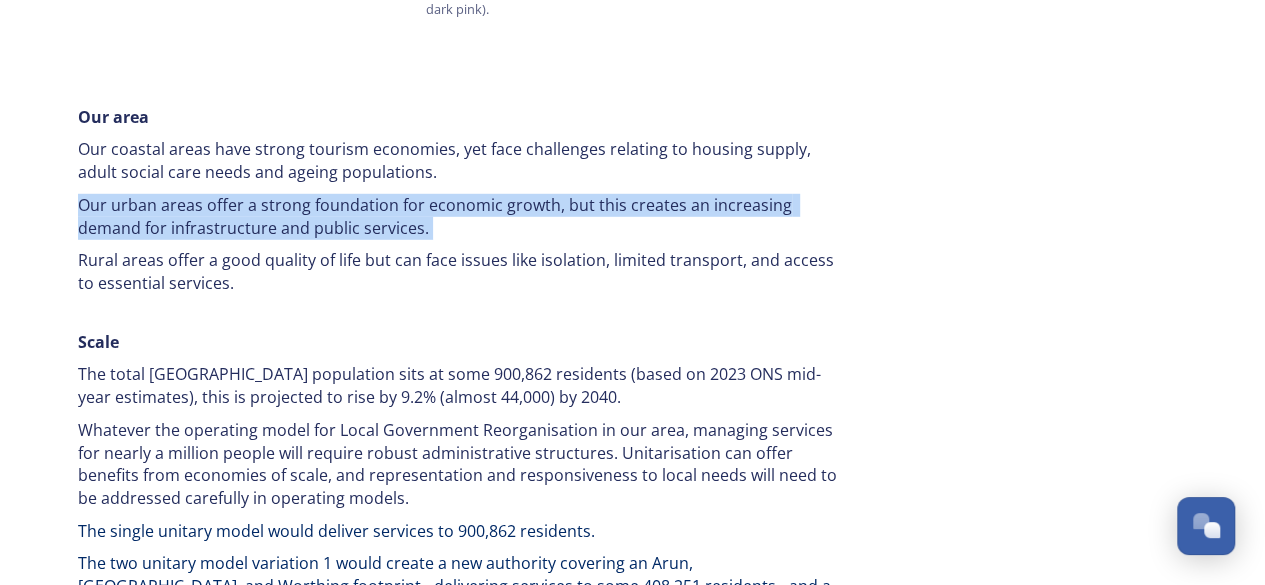 click on "Our urban areas offer a strong foundation for economic growth, but this creates an increasing demand for infrastructure and public services." at bounding box center (458, 216) 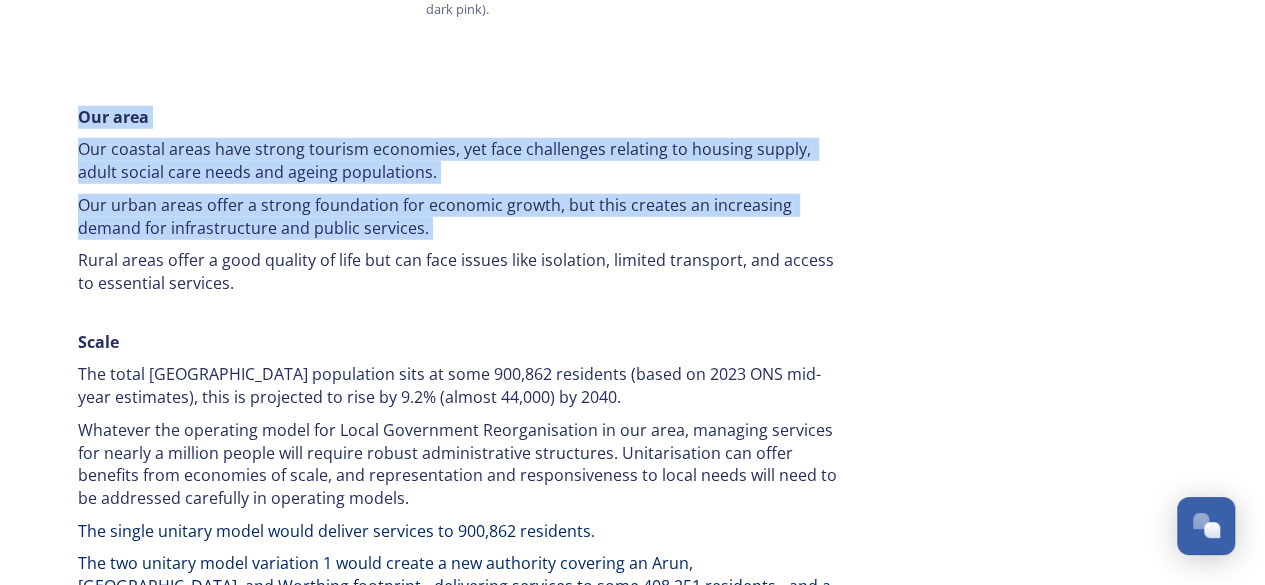 drag, startPoint x: 355, startPoint y: 154, endPoint x: 408, endPoint y: 69, distance: 100.16985 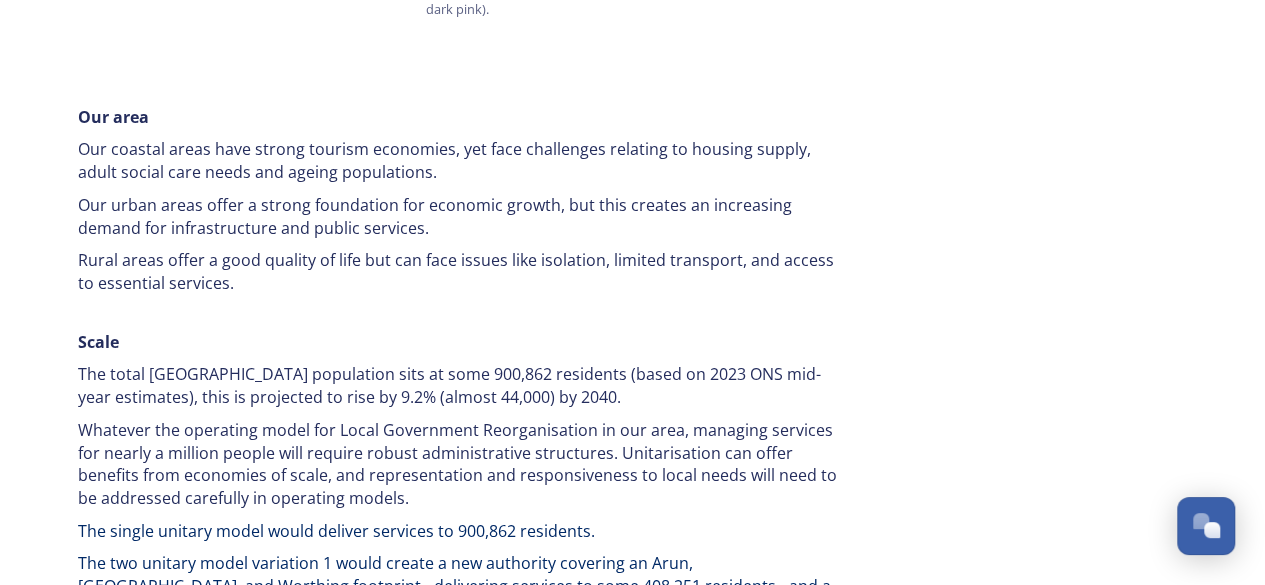 click on "Our area  Our coastal areas have strong tourism economies, yet face challenges relating to housing supply, adult social care needs and ageing populations.  Our urban areas offer a strong foundation for economic growth, but this creates an increasing demand for infrastructure and public services.   Rural areas offer a good quality of life but can face issues like isolation, limited transport, and access to essential services.   Scale The total [GEOGRAPHIC_DATA] population sits at some 900,862 residents (based on 2023 ONS mid-year estimates), this is projected to rise by 9.2% (almost 44,000) by 2040. Whatever the operating model for Local Government Reorganisation in our area, managing services for nearly a million people will require robust administrative structures. Unitarisation can offer benefits from economies of scale, and representation and responsiveness to local needs will need to be addressed carefully in operating models.  The single unitary model would deliver services to 900,862 residents." at bounding box center [458, 846] 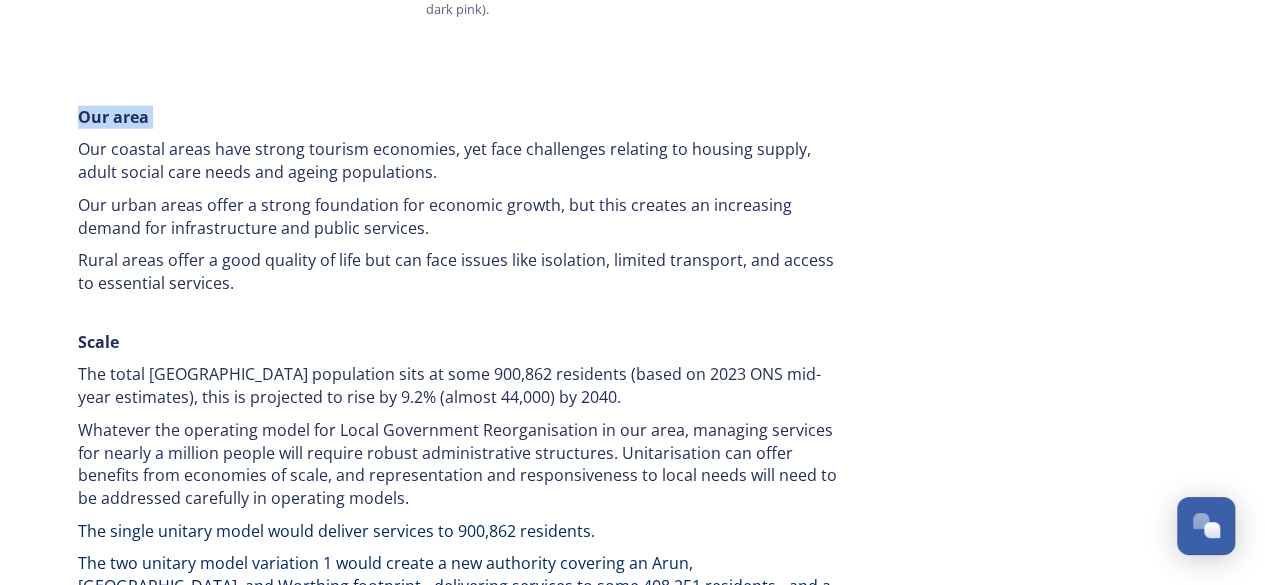click on "Our area  Our coastal areas have strong tourism economies, yet face challenges relating to housing supply, adult social care needs and ageing populations.  Our urban areas offer a strong foundation for economic growth, but this creates an increasing demand for infrastructure and public services.   Rural areas offer a good quality of life but can face issues like isolation, limited transport, and access to essential services.   Scale The total [GEOGRAPHIC_DATA] population sits at some 900,862 residents (based on 2023 ONS mid-year estimates), this is projected to rise by 9.2% (almost 44,000) by 2040. Whatever the operating model for Local Government Reorganisation in our area, managing services for nearly a million people will require robust administrative structures. Unitarisation can offer benefits from economies of scale, and representation and responsiveness to local needs will need to be addressed carefully in operating models.  The single unitary model would deliver services to 900,862 residents." at bounding box center [458, 846] 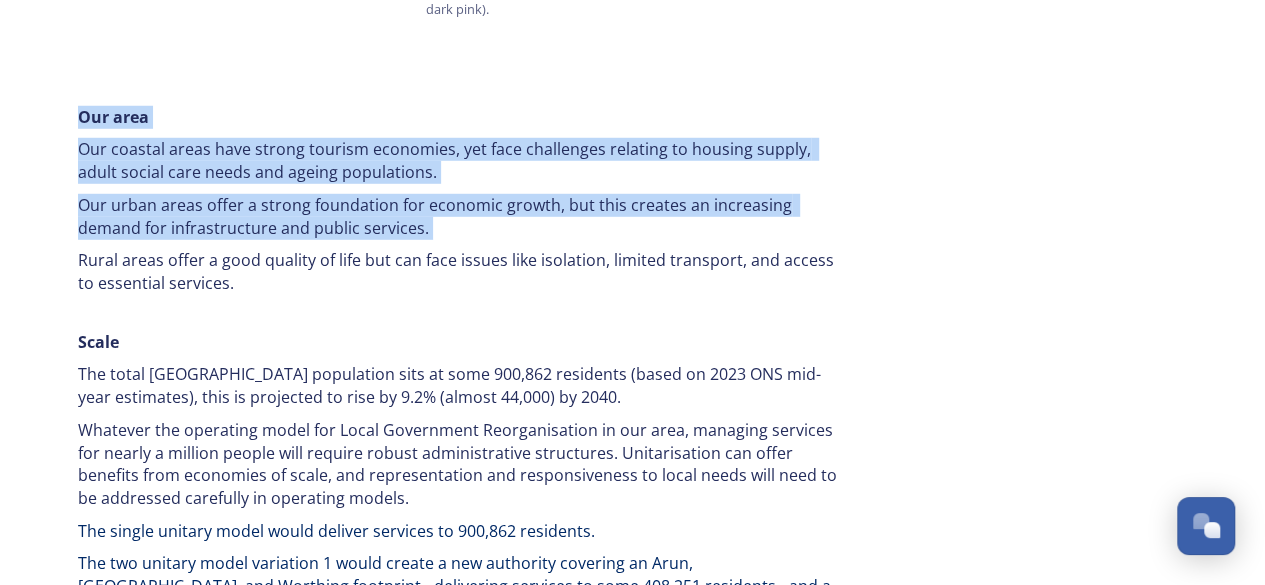 drag, startPoint x: 408, startPoint y: 69, endPoint x: 426, endPoint y: 183, distance: 115.41231 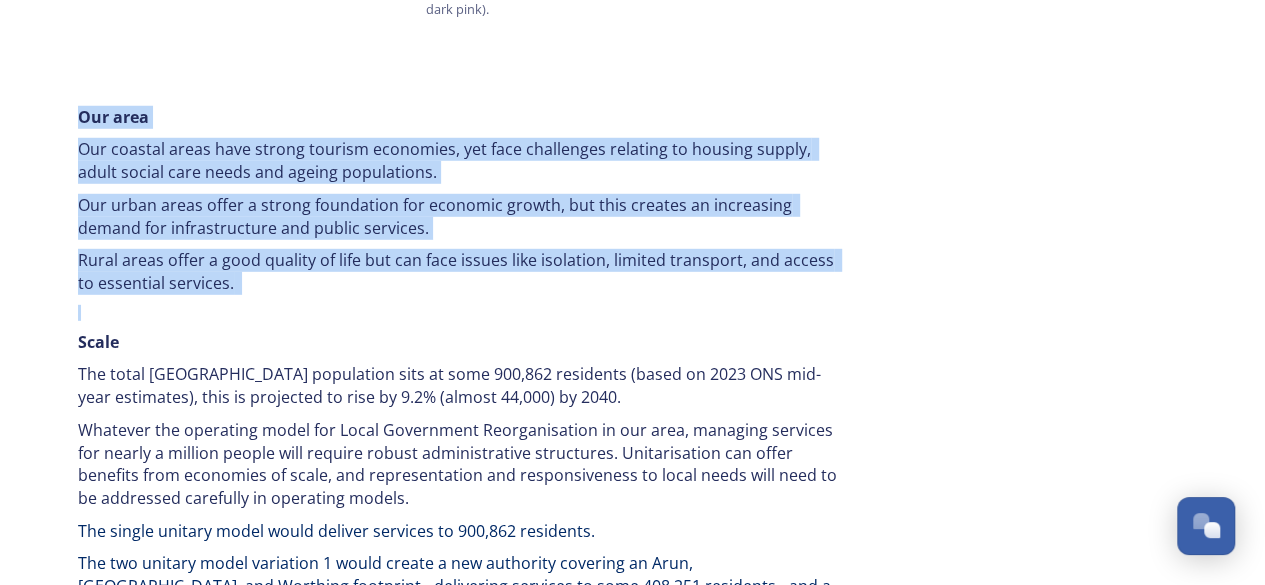 click on "Our area  Our coastal areas have strong tourism economies, yet face challenges relating to housing supply, adult social care needs and ageing populations.  Our urban areas offer a strong foundation for economic growth, but this creates an increasing demand for infrastructure and public services.   Rural areas offer a good quality of life but can face issues like isolation, limited transport, and access to essential services.   Scale The total [GEOGRAPHIC_DATA] population sits at some 900,862 residents (based on 2023 ONS mid-year estimates), this is projected to rise by 9.2% (almost 44,000) by 2040. Whatever the operating model for Local Government Reorganisation in our area, managing services for nearly a million people will require robust administrative structures. Unitarisation can offer benefits from economies of scale, and representation and responsiveness to local needs will need to be addressed carefully in operating models.  The single unitary model would deliver services to 900,862 residents." at bounding box center (458, 846) 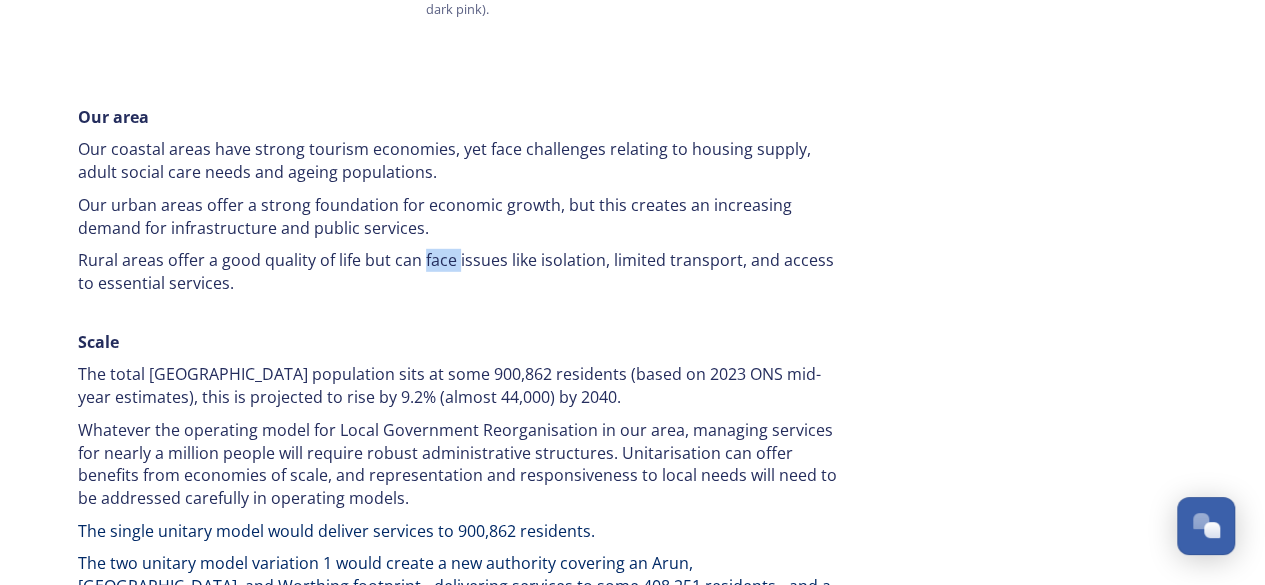 click on "Our area  Our coastal areas have strong tourism economies, yet face challenges relating to housing supply, adult social care needs and ageing populations.  Our urban areas offer a strong foundation for economic growth, but this creates an increasing demand for infrastructure and public services.   Rural areas offer a good quality of life but can face issues like isolation, limited transport, and access to essential services.   Scale The total [GEOGRAPHIC_DATA] population sits at some 900,862 residents (based on 2023 ONS mid-year estimates), this is projected to rise by 9.2% (almost 44,000) by 2040. Whatever the operating model for Local Government Reorganisation in our area, managing services for nearly a million people will require robust administrative structures. Unitarisation can offer benefits from economies of scale, and representation and responsiveness to local needs will need to be addressed carefully in operating models.  The single unitary model would deliver services to 900,862 residents." at bounding box center (458, 846) 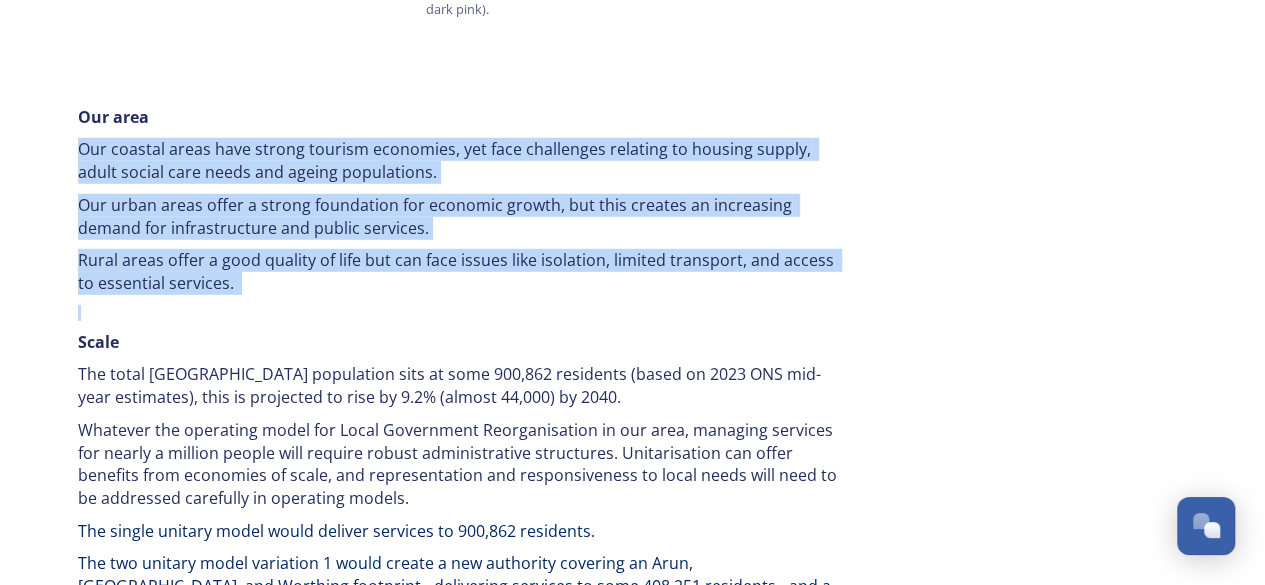 drag, startPoint x: 426, startPoint y: 183, endPoint x: 442, endPoint y: 67, distance: 117.09825 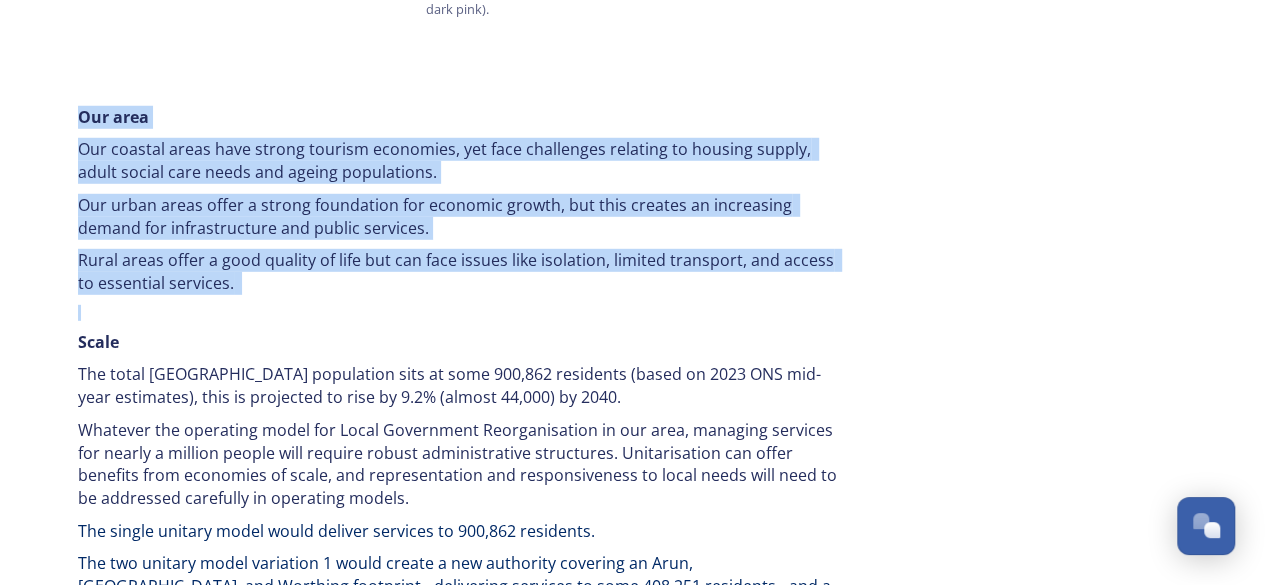 click on "Our area" at bounding box center [458, 117] 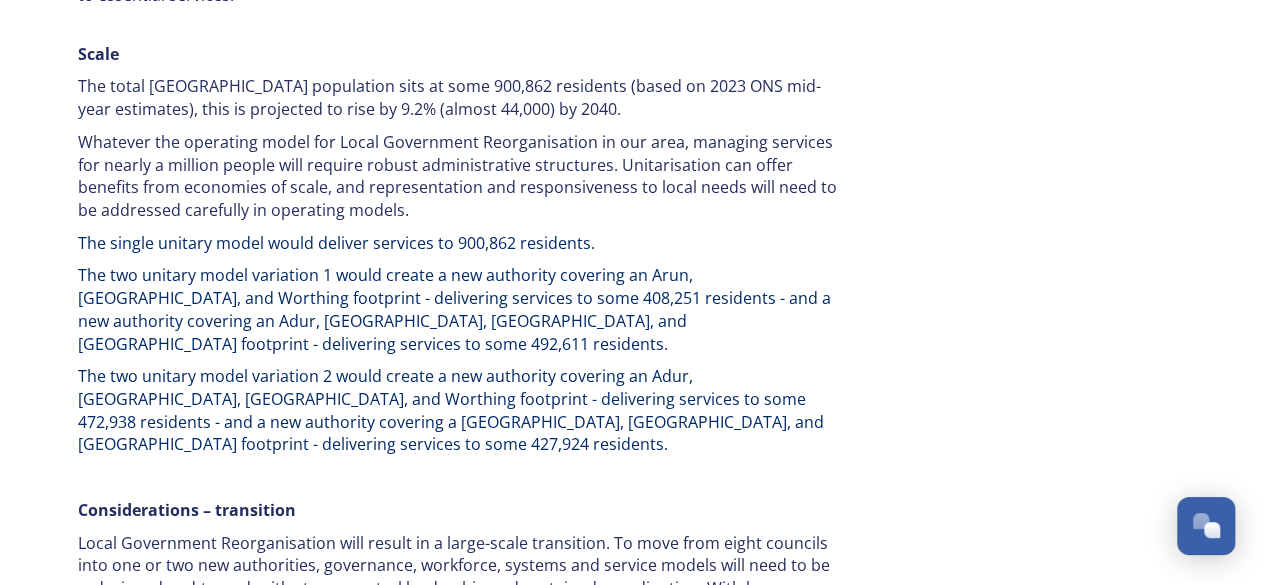 scroll, scrollTop: 3115, scrollLeft: 0, axis: vertical 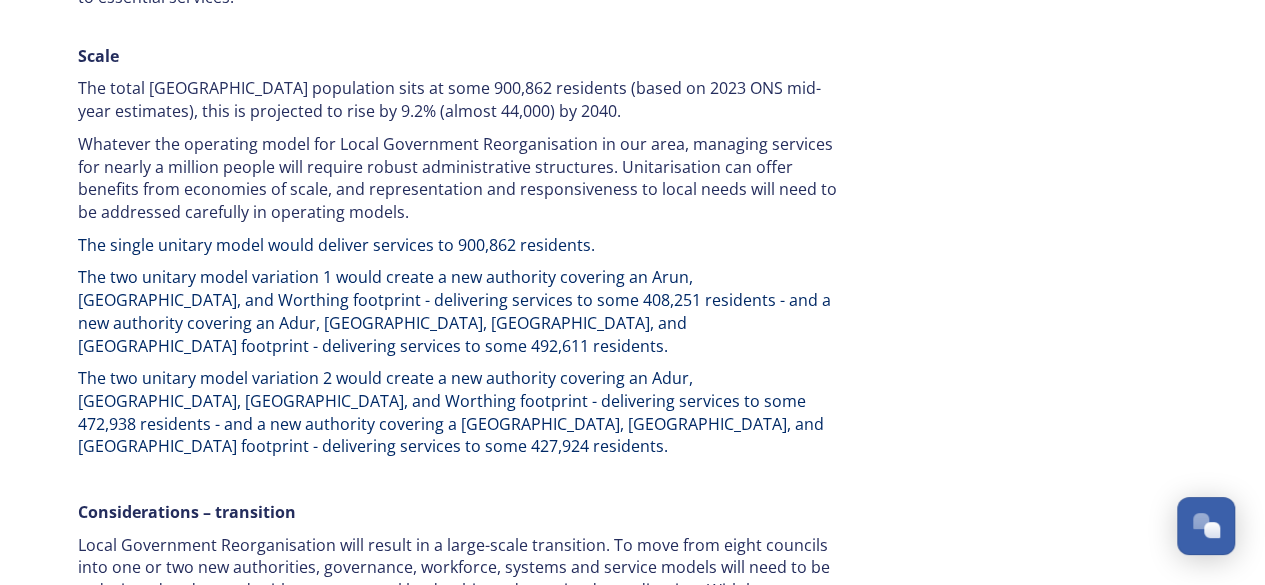 click on "Our area  Our coastal areas have strong tourism economies, yet face challenges relating to housing supply, adult social care needs and ageing populations.  Our urban areas offer a strong foundation for economic growth, but this creates an increasing demand for infrastructure and public services.   Rural areas offer a good quality of life but can face issues like isolation, limited transport, and access to essential services.   Scale The total [GEOGRAPHIC_DATA] population sits at some 900,862 residents (based on 2023 ONS mid-year estimates), this is projected to rise by 9.2% (almost 44,000) by 2040. Whatever the operating model for Local Government Reorganisation in our area, managing services for nearly a million people will require robust administrative structures. Unitarisation can offer benefits from economies of scale, and representation and responsiveness to local needs will need to be addressed carefully in operating models.  The single unitary model would deliver services to 900,862 residents." at bounding box center (458, 560) 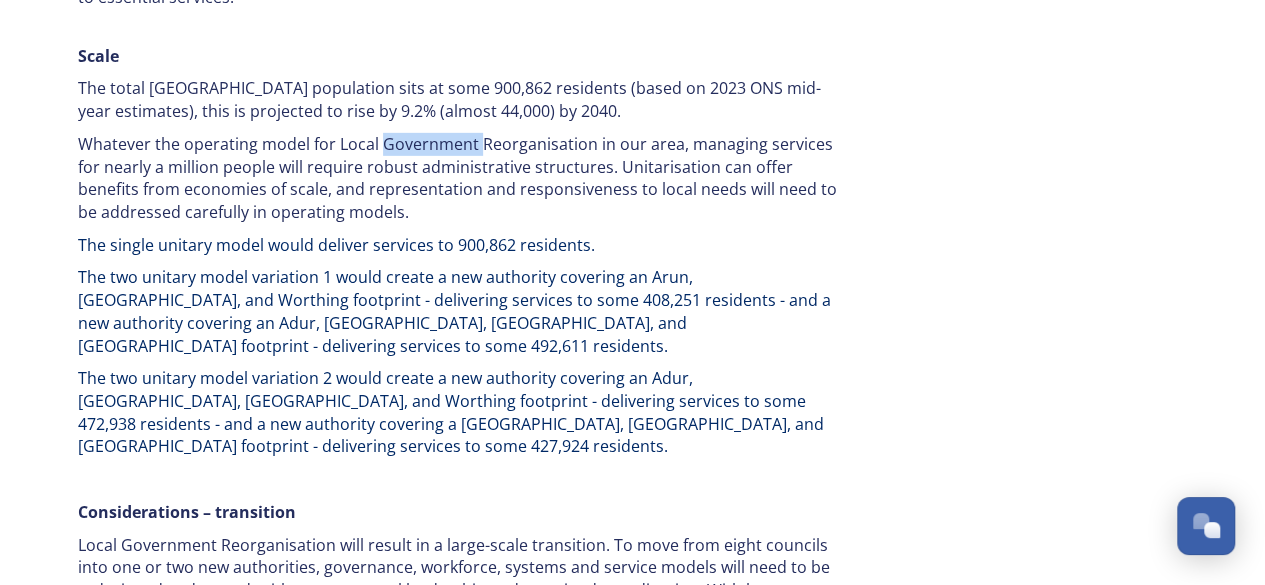 click on "Our area  Our coastal areas have strong tourism economies, yet face challenges relating to housing supply, adult social care needs and ageing populations.  Our urban areas offer a strong foundation for economic growth, but this creates an increasing demand for infrastructure and public services.   Rural areas offer a good quality of life but can face issues like isolation, limited transport, and access to essential services.   Scale The total [GEOGRAPHIC_DATA] population sits at some 900,862 residents (based on 2023 ONS mid-year estimates), this is projected to rise by 9.2% (almost 44,000) by 2040. Whatever the operating model for Local Government Reorganisation in our area, managing services for nearly a million people will require robust administrative structures. Unitarisation can offer benefits from economies of scale, and representation and responsiveness to local needs will need to be addressed carefully in operating models.  The single unitary model would deliver services to 900,862 residents." at bounding box center [458, 560] 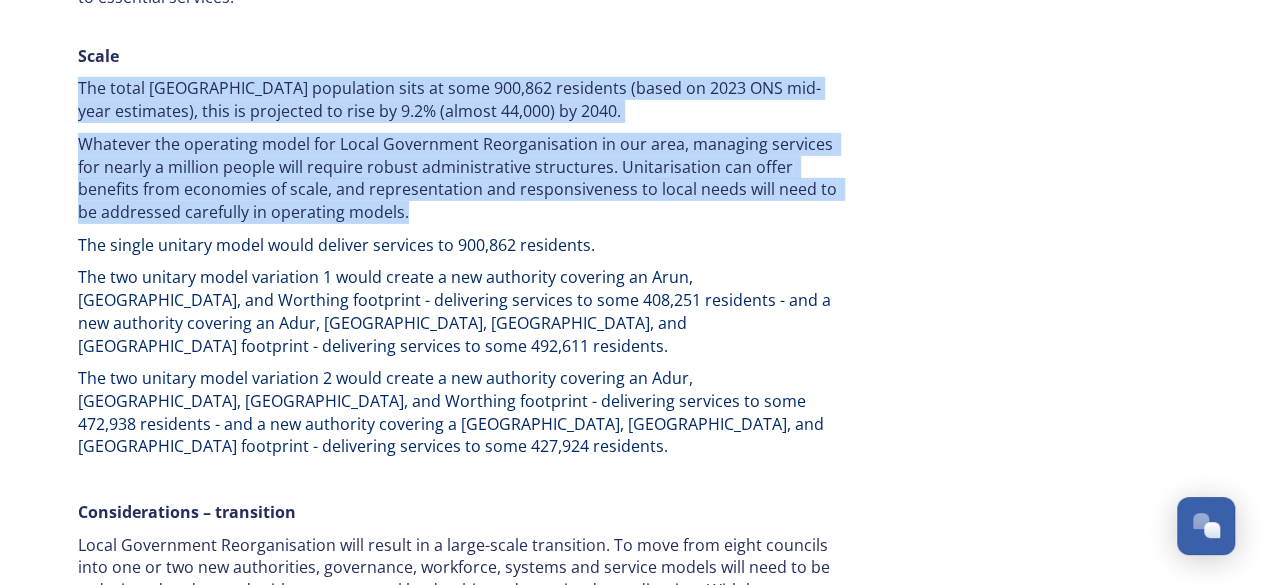 drag, startPoint x: 442, startPoint y: 67, endPoint x: 450, endPoint y: 51, distance: 17.888544 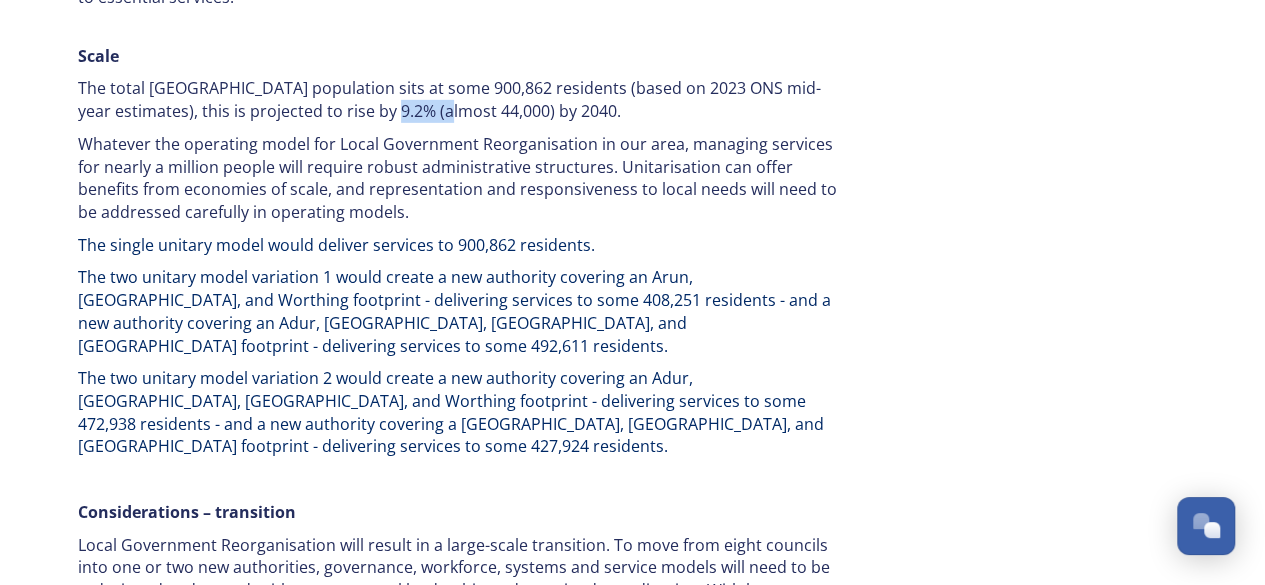 click on "The total [GEOGRAPHIC_DATA] population sits at some 900,862 residents (based on 2023 ONS mid-year estimates), this is projected to rise by 9.2% (almost 44,000) by 2040." at bounding box center [458, 99] 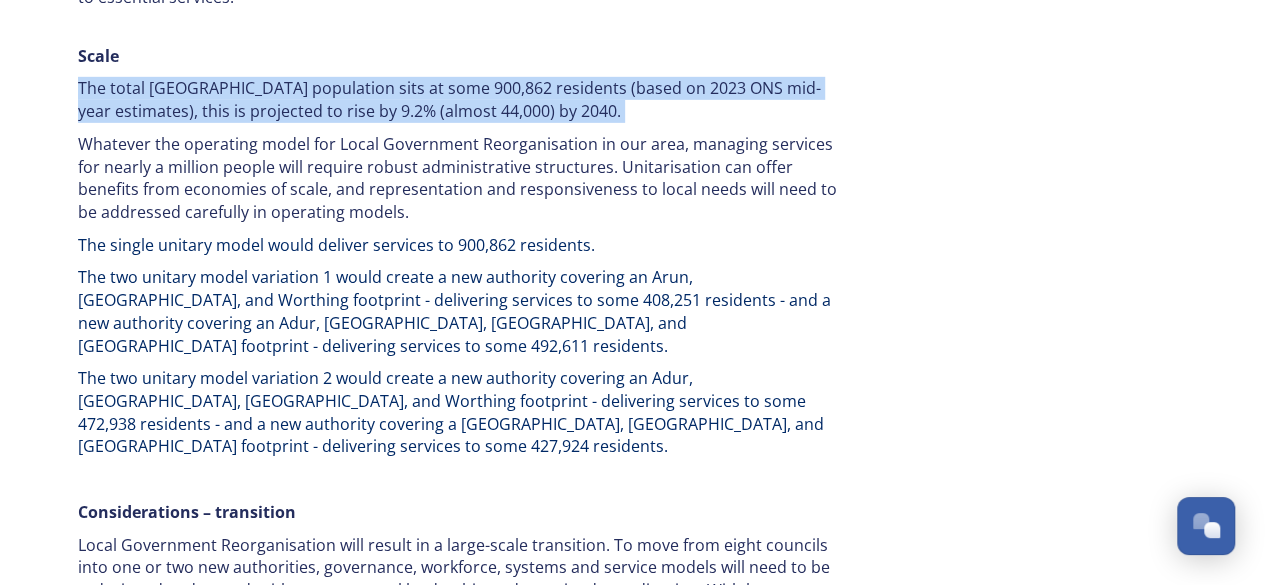 click on "The total [GEOGRAPHIC_DATA] population sits at some 900,862 residents (based on 2023 ONS mid-year estimates), this is projected to rise by 9.2% (almost 44,000) by 2040." at bounding box center (458, 99) 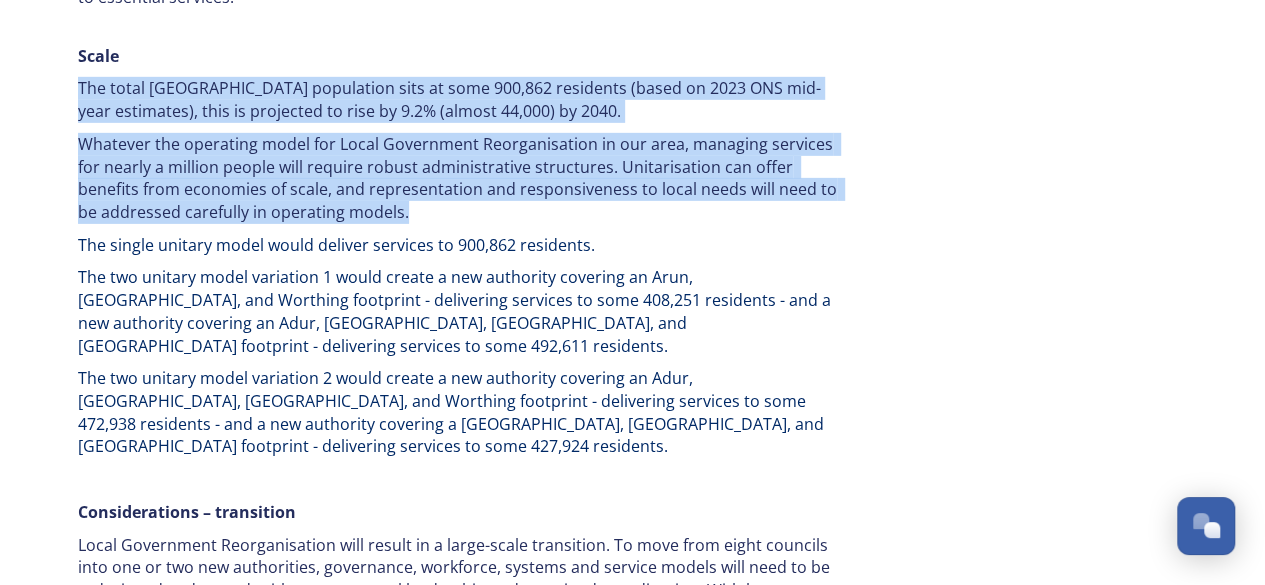 drag, startPoint x: 450, startPoint y: 51, endPoint x: 440, endPoint y: 118, distance: 67.74216 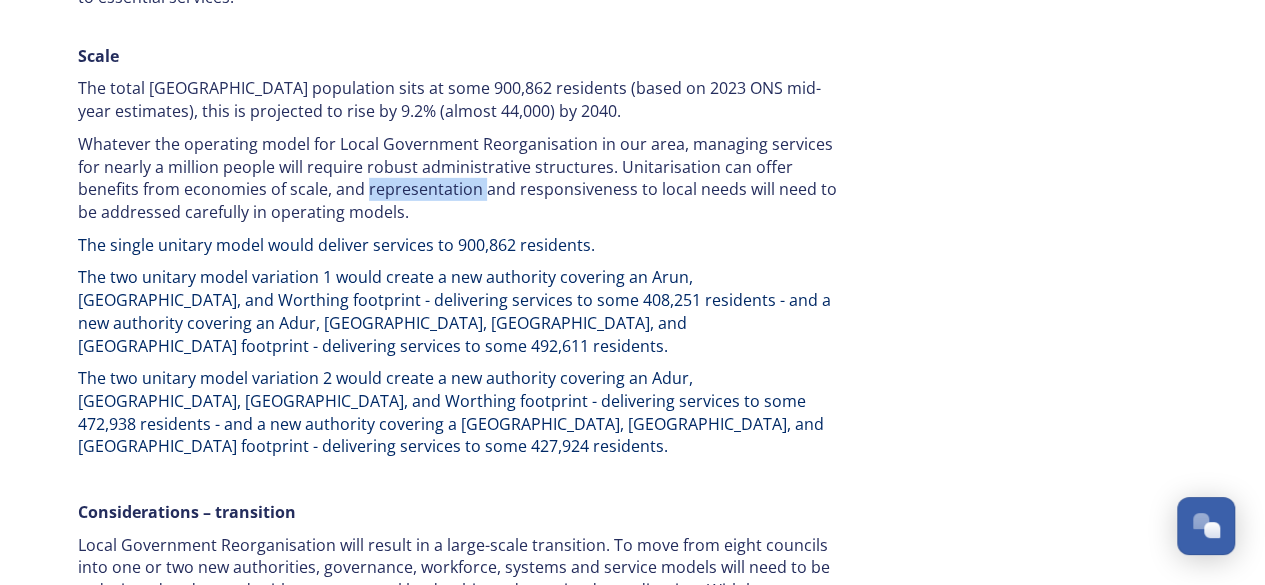 click on "Whatever the operating model for Local Government Reorganisation in our area, managing services for nearly a million people will require robust administrative structures. Unitarisation can offer benefits from economies of scale, and representation and responsiveness to local needs will need to be addressed carefully in operating models." at bounding box center [458, 178] 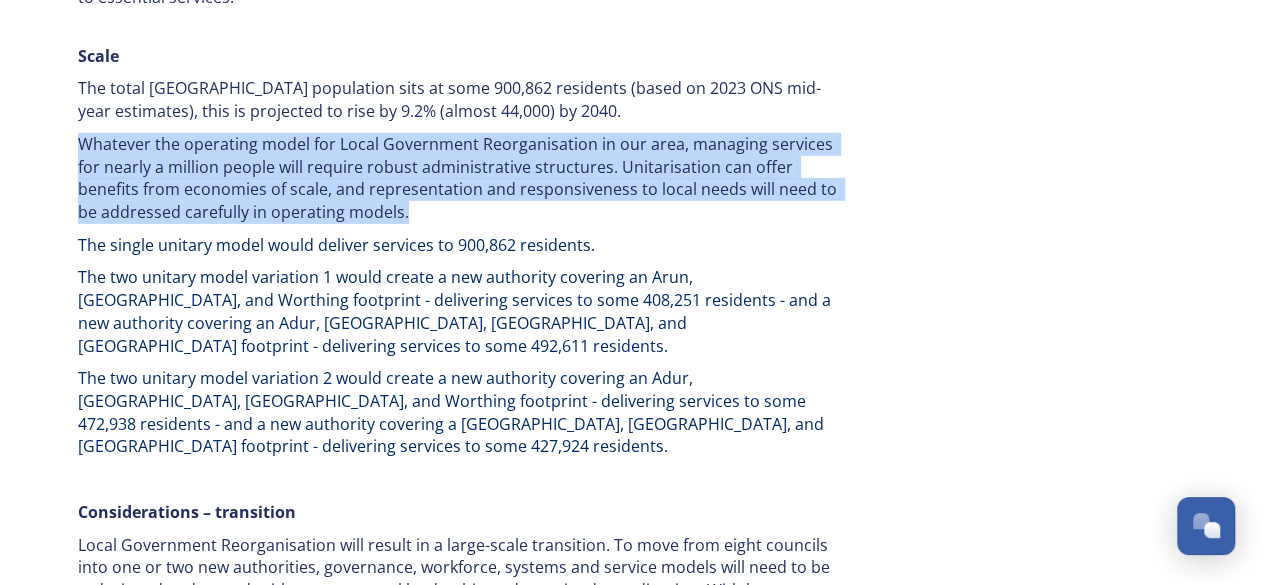 click on "Whatever the operating model for Local Government Reorganisation in our area, managing services for nearly a million people will require robust administrative structures. Unitarisation can offer benefits from economies of scale, and representation and responsiveness to local needs will need to be addressed carefully in operating models." at bounding box center [458, 178] 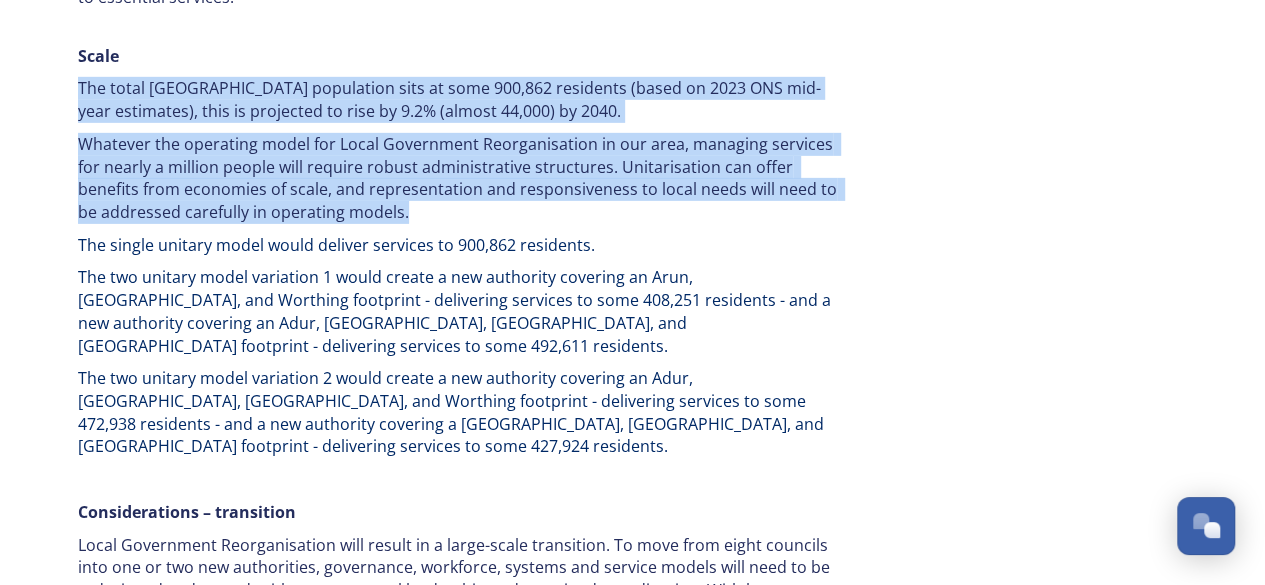 drag, startPoint x: 440, startPoint y: 118, endPoint x: 464, endPoint y: 41, distance: 80.65358 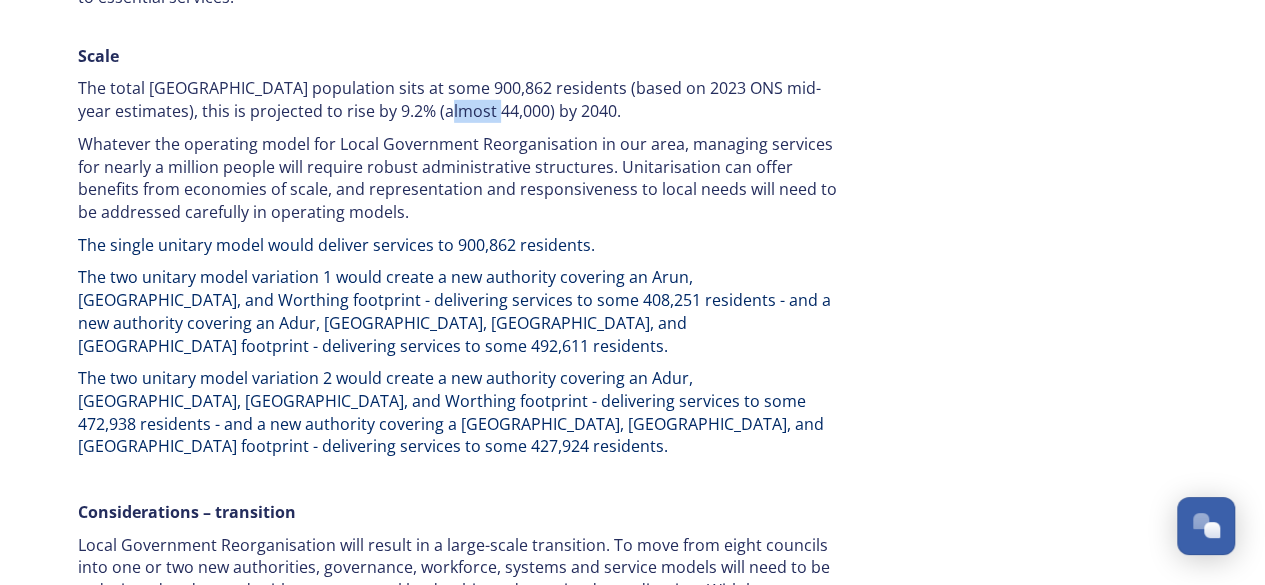 click on "The total [GEOGRAPHIC_DATA] population sits at some 900,862 residents (based on 2023 ONS mid-year estimates), this is projected to rise by 9.2% (almost 44,000) by 2040." at bounding box center (458, 99) 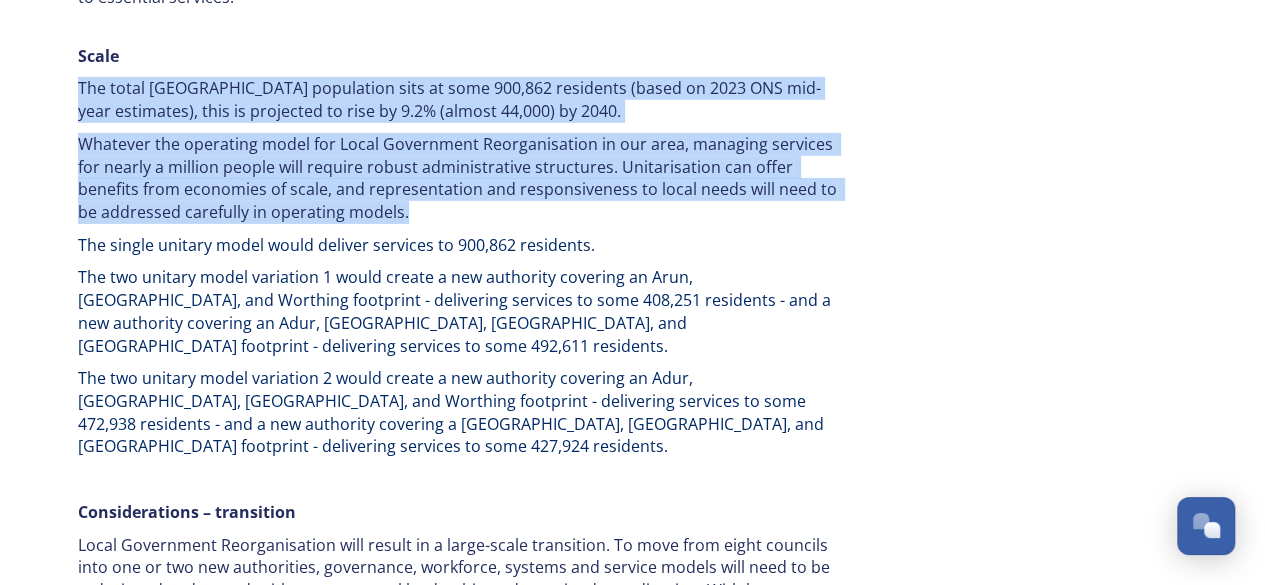 drag, startPoint x: 464, startPoint y: 41, endPoint x: 449, endPoint y: 124, distance: 84.34453 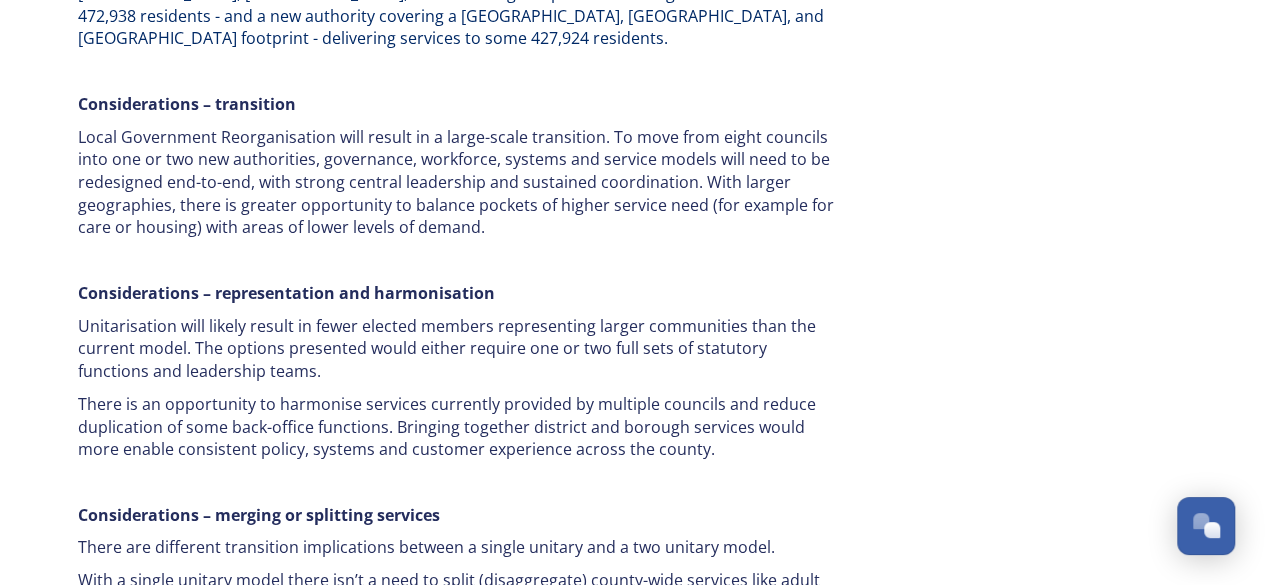 scroll, scrollTop: 3524, scrollLeft: 0, axis: vertical 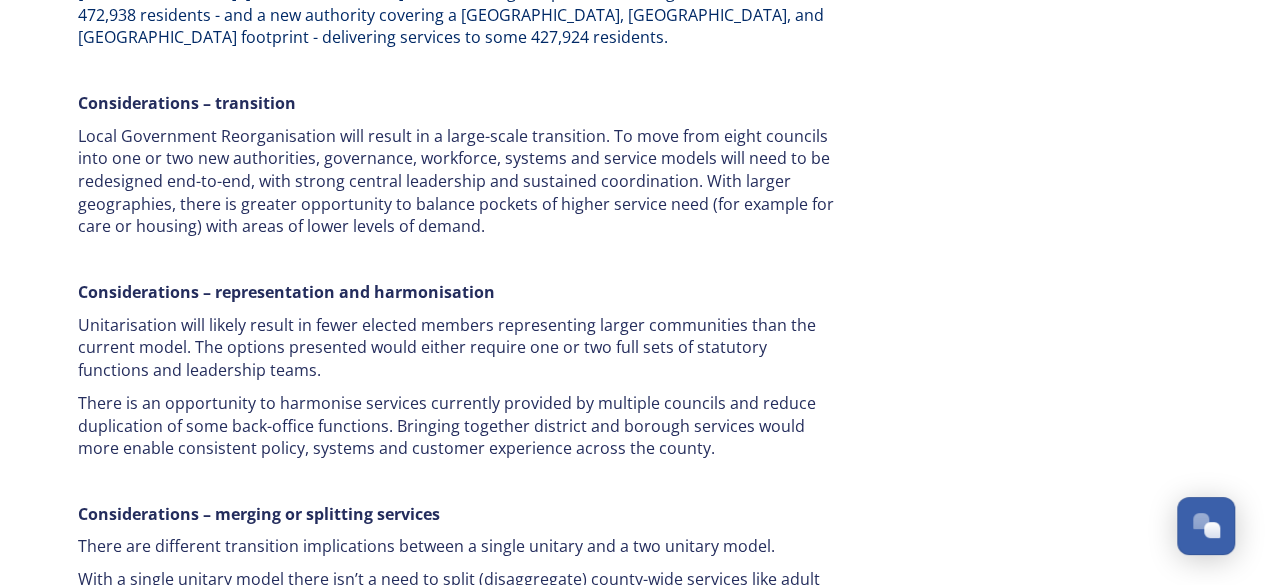 click on "Local Government Reorganisation will result in a large-scale transition. To move from eight councils into one or two new authorities, governance, workforce, systems and service models will need to be redesigned end-to-end, with strong central leadership and sustained coordination. With larger geographies, there is greater opportunity to balance pockets of higher service need (for example for care or housing) with areas of lower levels of demand." at bounding box center [458, 182] 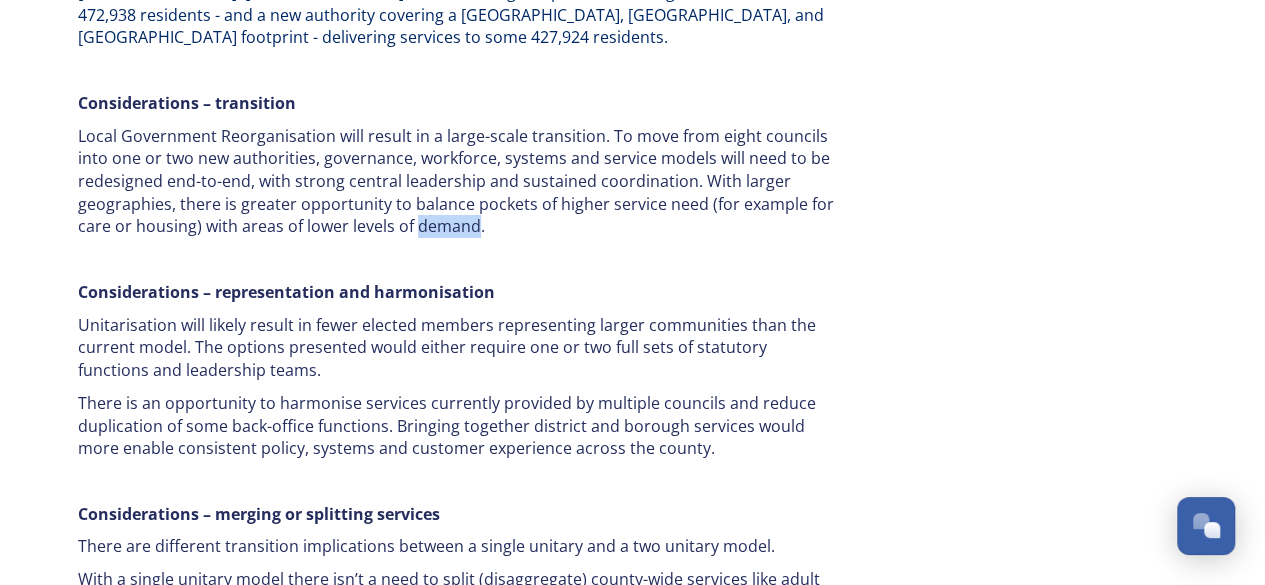 click on "Local Government Reorganisation will result in a large-scale transition. To move from eight councils into one or two new authorities, governance, workforce, systems and service models will need to be redesigned end-to-end, with strong central leadership and sustained coordination. With larger geographies, there is greater opportunity to balance pockets of higher service need (for example for care or housing) with areas of lower levels of demand." at bounding box center (458, 182) 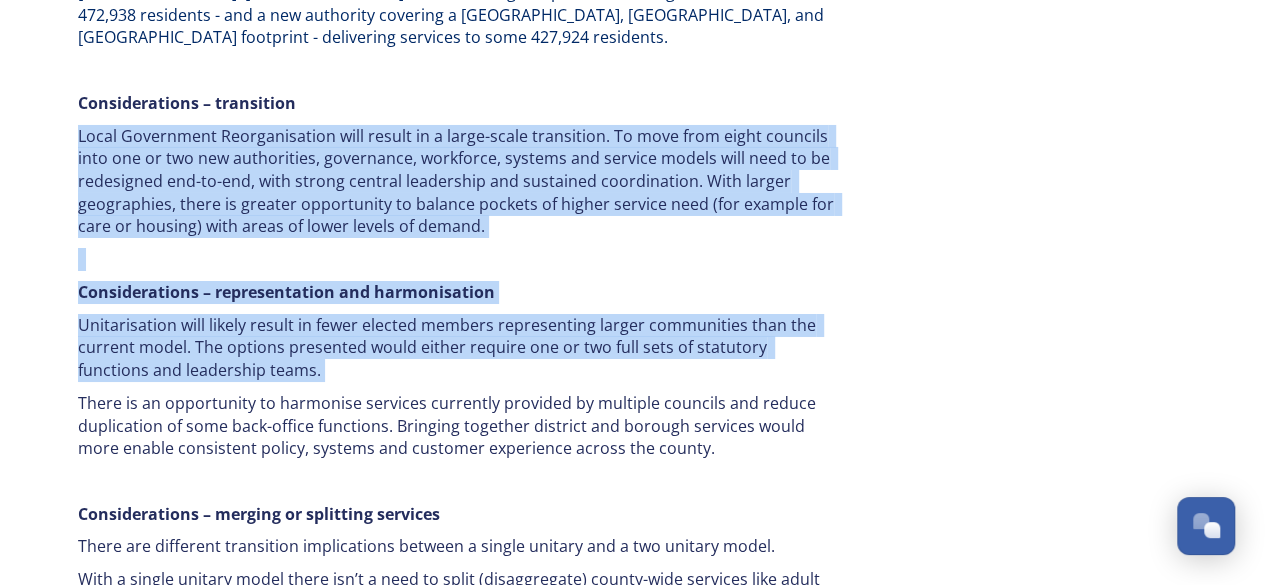 drag, startPoint x: 449, startPoint y: 124, endPoint x: 448, endPoint y: 250, distance: 126.00397 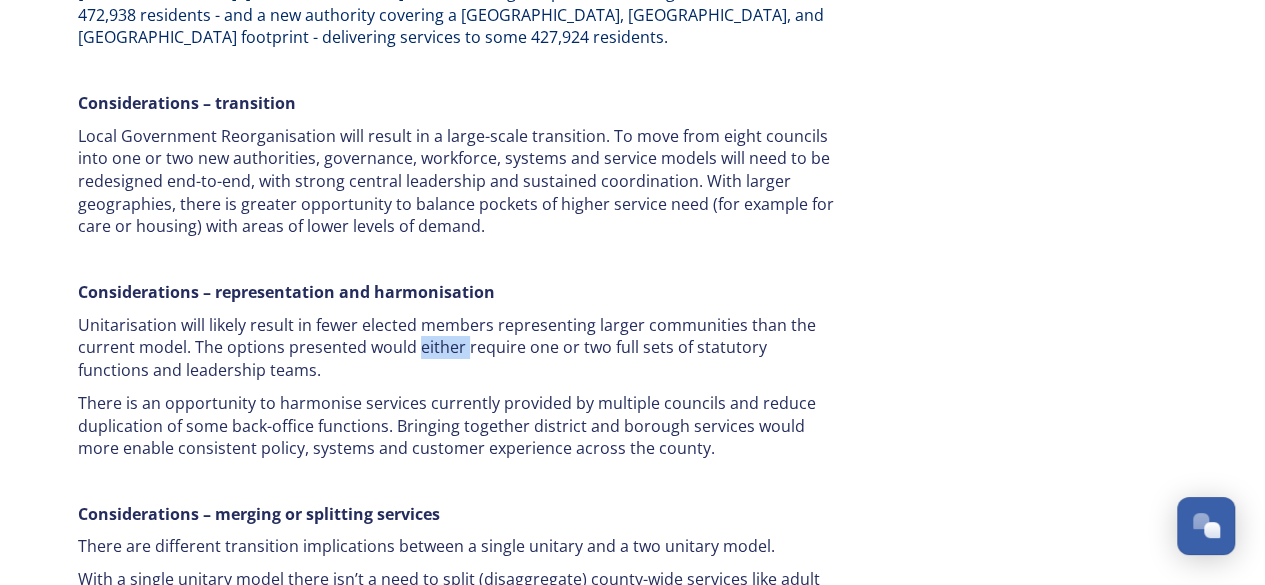 click on "Unitarisation will likely result in fewer elected members representing larger communities than the current model. The options presented would either require one or two full sets of statutory functions and leadership teams." at bounding box center (458, 348) 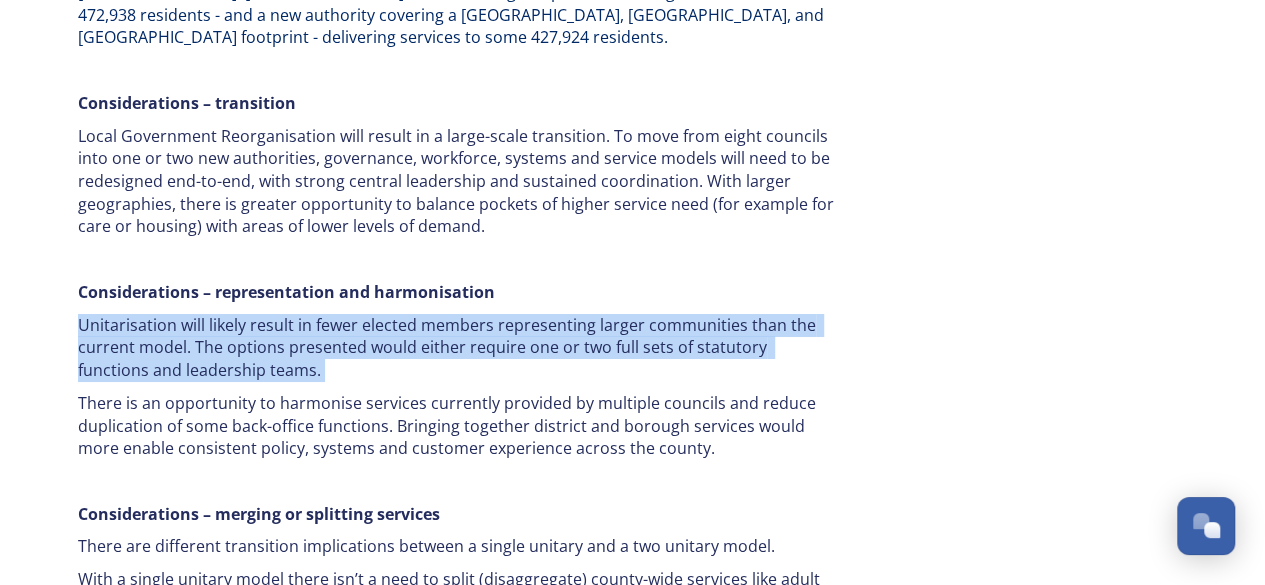 click on "Unitarisation will likely result in fewer elected members representing larger communities than the current model. The options presented would either require one or two full sets of statutory functions and leadership teams." at bounding box center (458, 348) 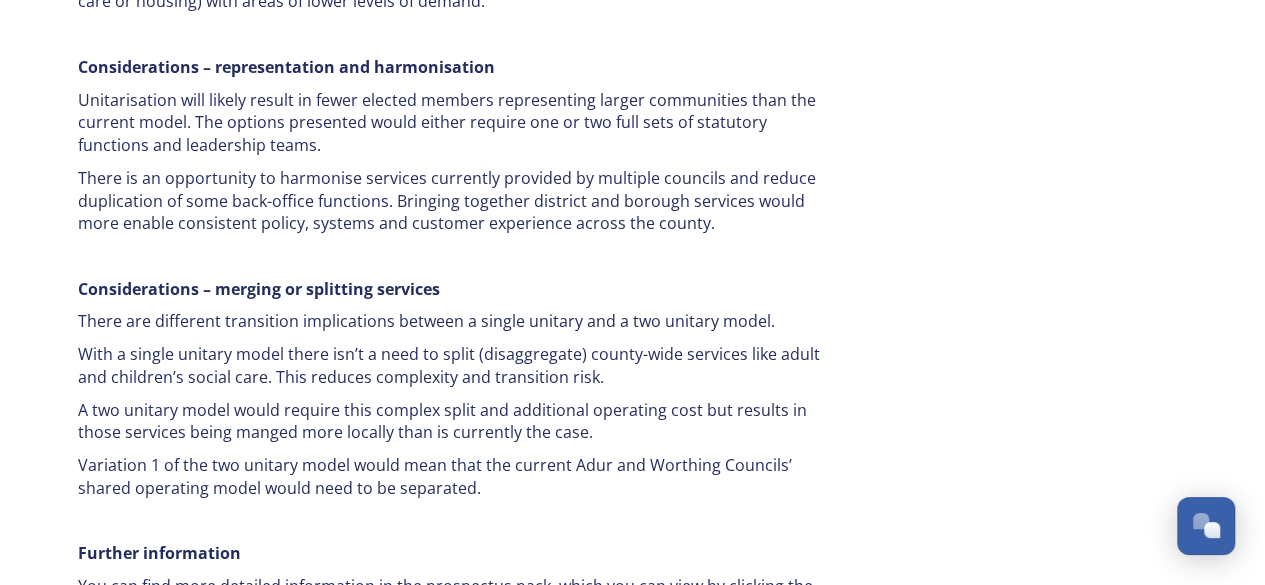 scroll, scrollTop: 3768, scrollLeft: 0, axis: vertical 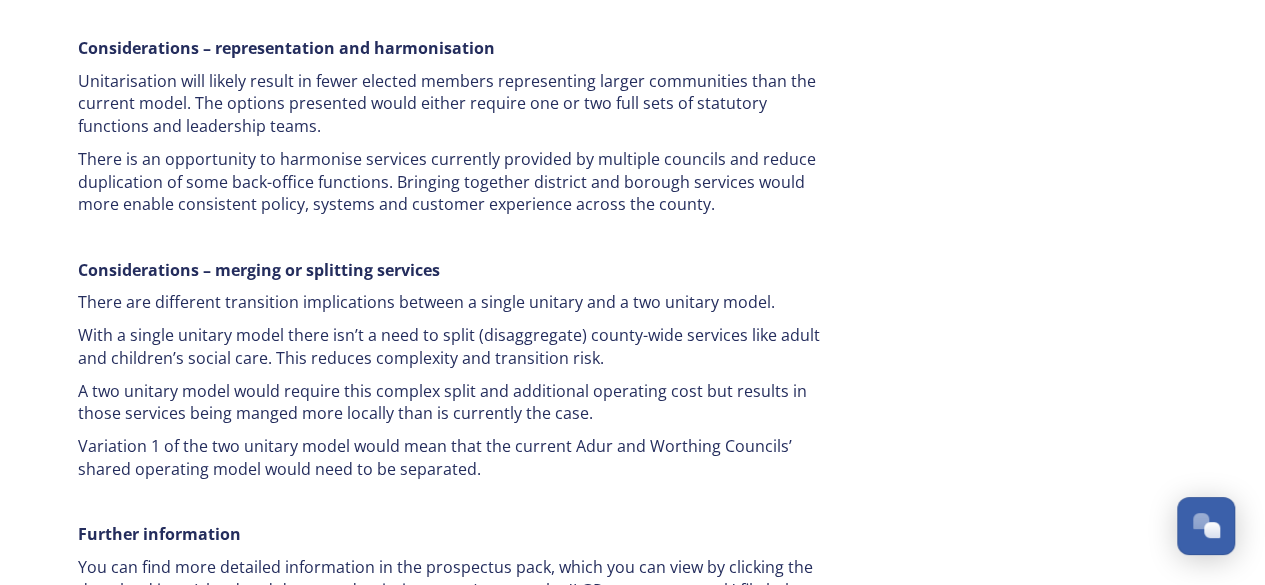 click on "With a single unitary model there isn’t a need to split (disaggregate) county-wide services like adult and children’s social care. This reduces complexity and transition risk." at bounding box center (458, 346) 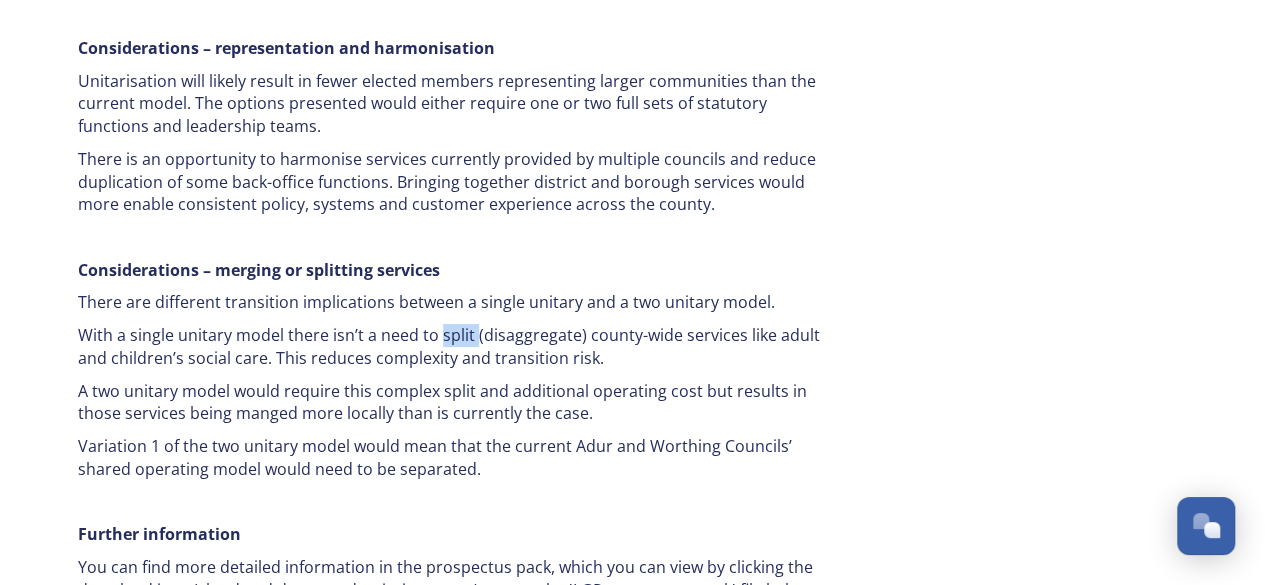 click on "With a single unitary model there isn’t a need to split (disaggregate) county-wide services like adult and children’s social care. This reduces complexity and transition risk." at bounding box center [458, 346] 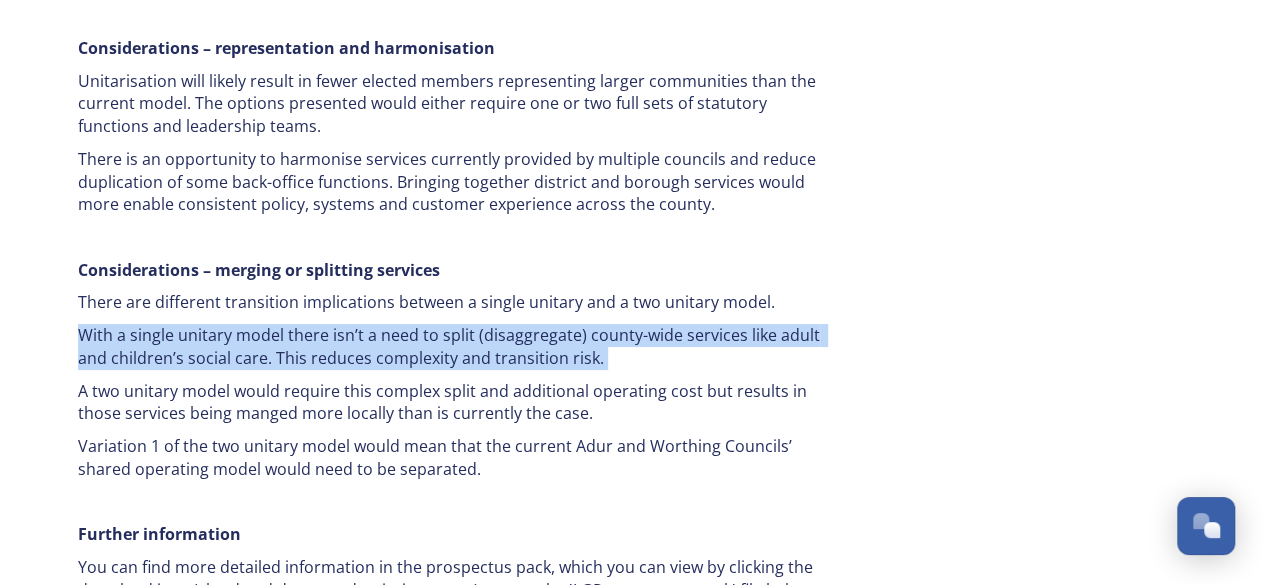 click on "With a single unitary model there isn’t a need to split (disaggregate) county-wide services like adult and children’s social care. This reduces complexity and transition risk." at bounding box center (458, 346) 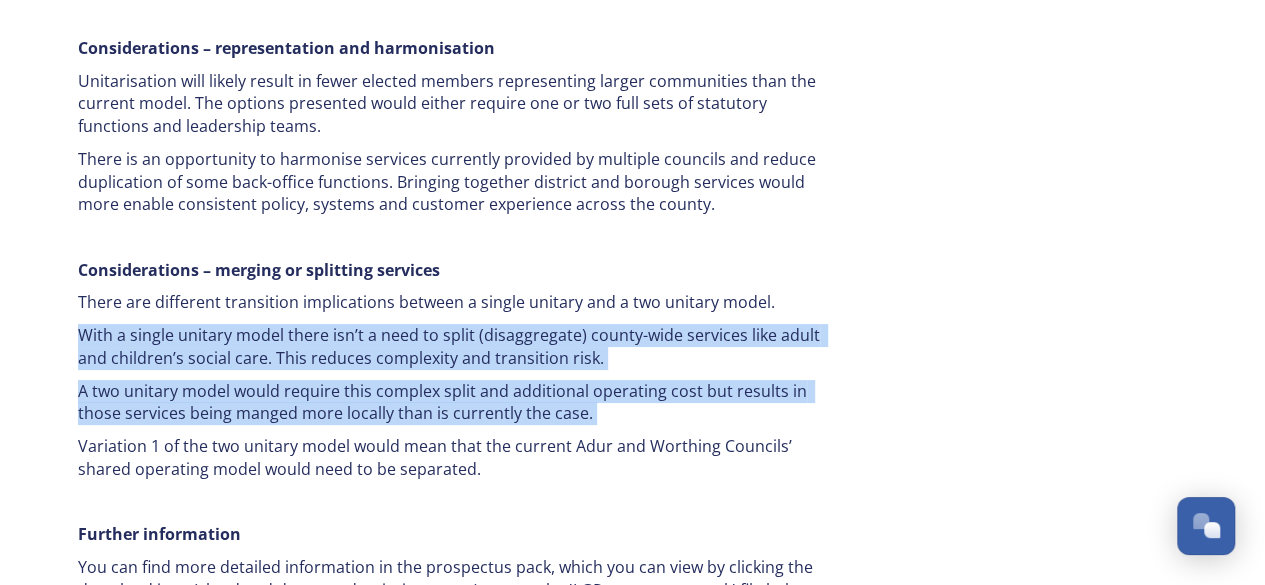 drag, startPoint x: 454, startPoint y: 234, endPoint x: 443, endPoint y: 300, distance: 66.910385 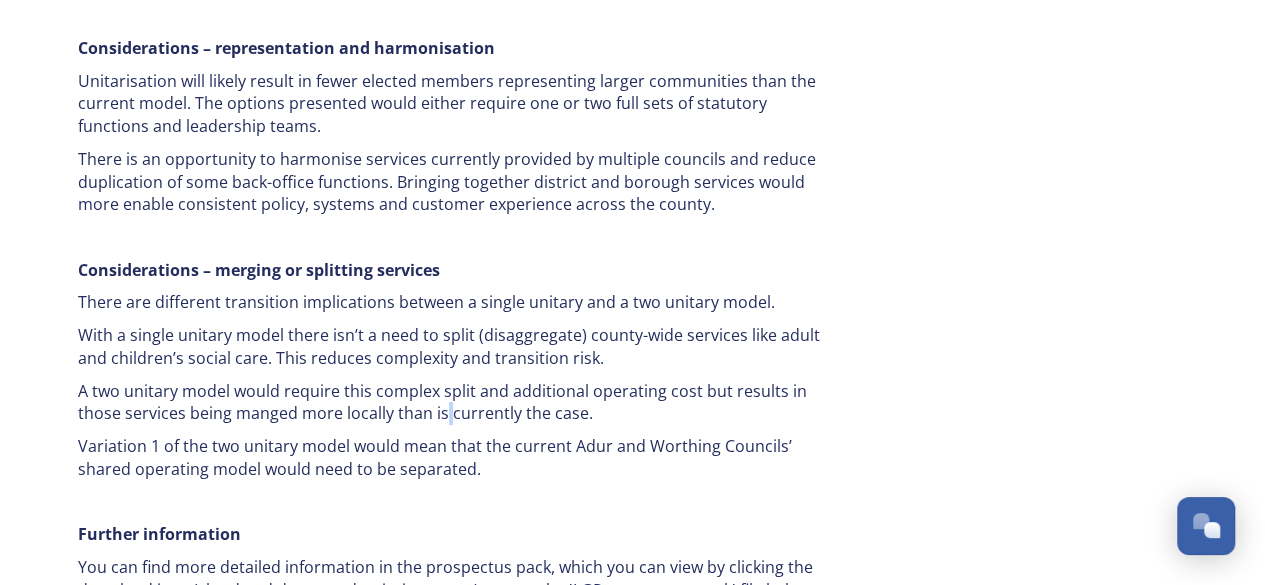 click on "A two unitary model would require this complex split and additional operating cost but results in those services being manged more locally than is currently the case." at bounding box center (458, 402) 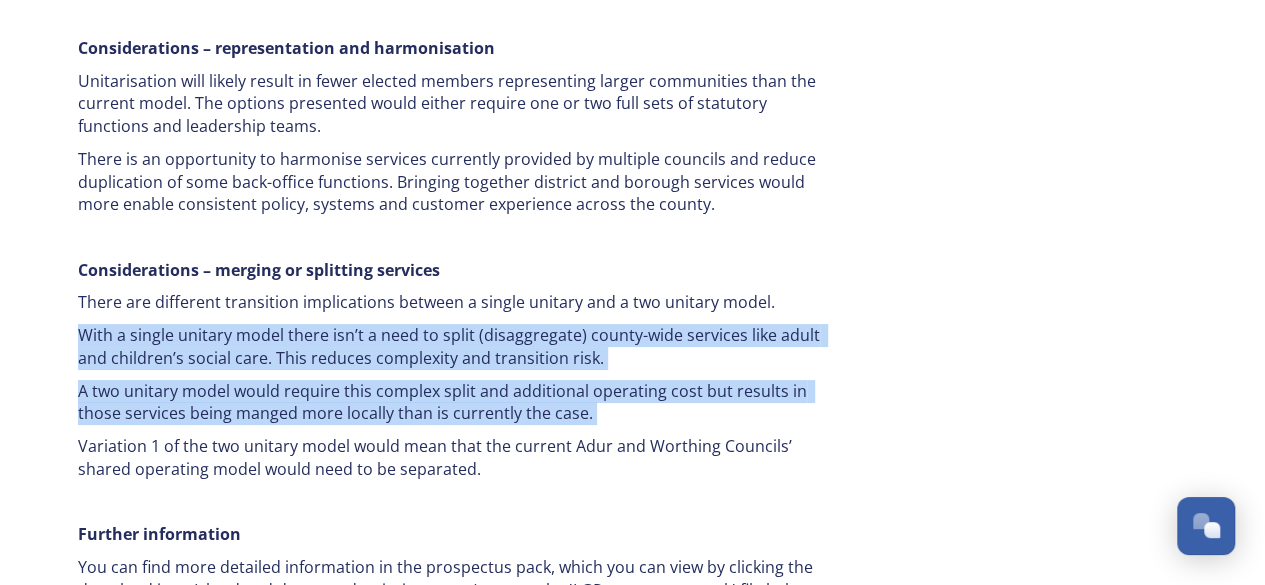 drag, startPoint x: 443, startPoint y: 300, endPoint x: 460, endPoint y: 214, distance: 87.66413 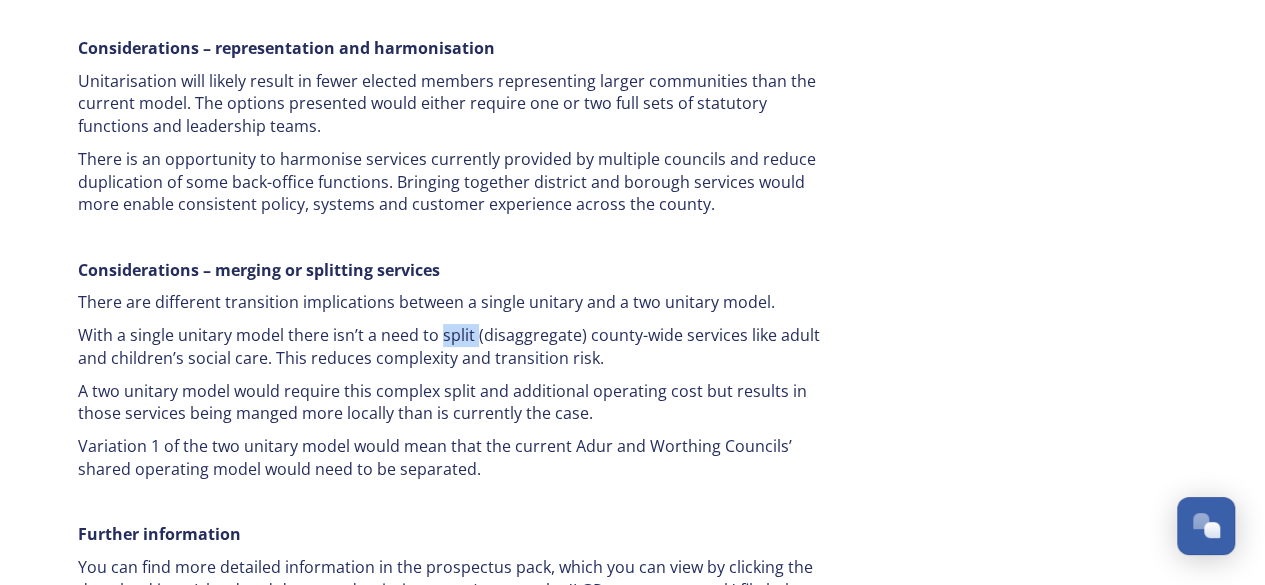 click on "Our area  Our coastal areas have strong tourism economies, yet face challenges relating to housing supply, adult social care needs and ageing populations.  Our urban areas offer a strong foundation for economic growth, but this creates an increasing demand for infrastructure and public services.   Rural areas offer a good quality of life but can face issues like isolation, limited transport, and access to essential services.   Scale The total [GEOGRAPHIC_DATA] population sits at some 900,862 residents (based on 2023 ONS mid-year estimates), this is projected to rise by 9.2% (almost 44,000) by 2040. Whatever the operating model for Local Government Reorganisation in our area, managing services for nearly a million people will require robust administrative structures. Unitarisation can offer benefits from economies of scale, and representation and responsiveness to local needs will need to be addressed carefully in operating models.  The single unitary model would deliver services to 900,862 residents." at bounding box center [458, -93] 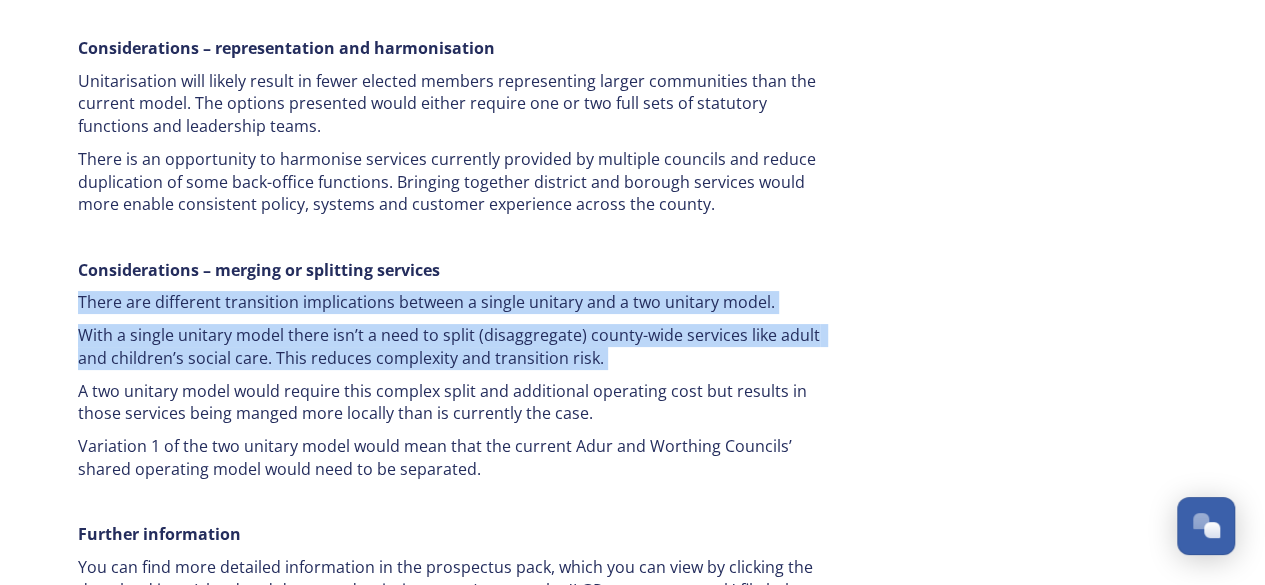 drag, startPoint x: 460, startPoint y: 214, endPoint x: 476, endPoint y: 189, distance: 29.681644 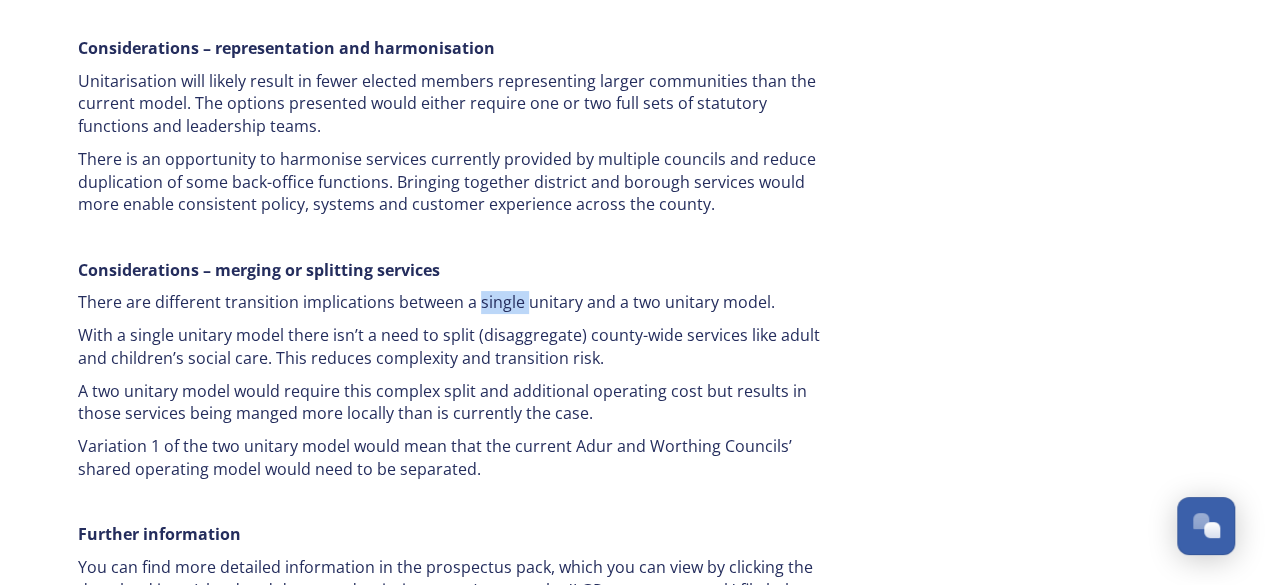 click on "There are different transition implications between a single unitary and a two unitary model." at bounding box center [458, 302] 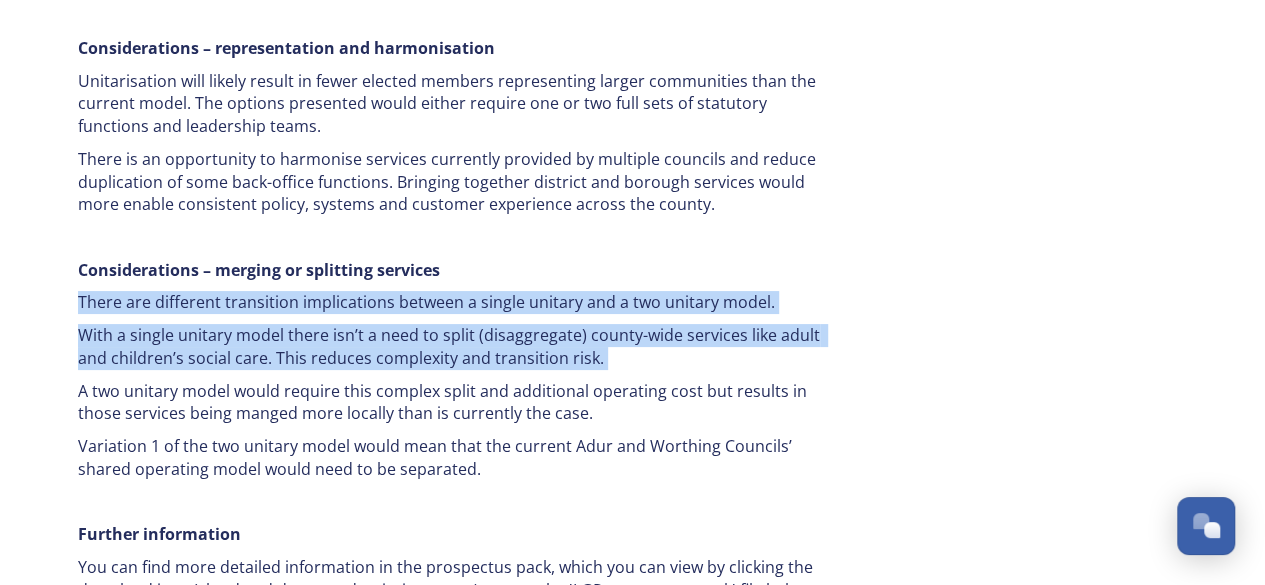 drag, startPoint x: 476, startPoint y: 189, endPoint x: 445, endPoint y: 277, distance: 93.30059 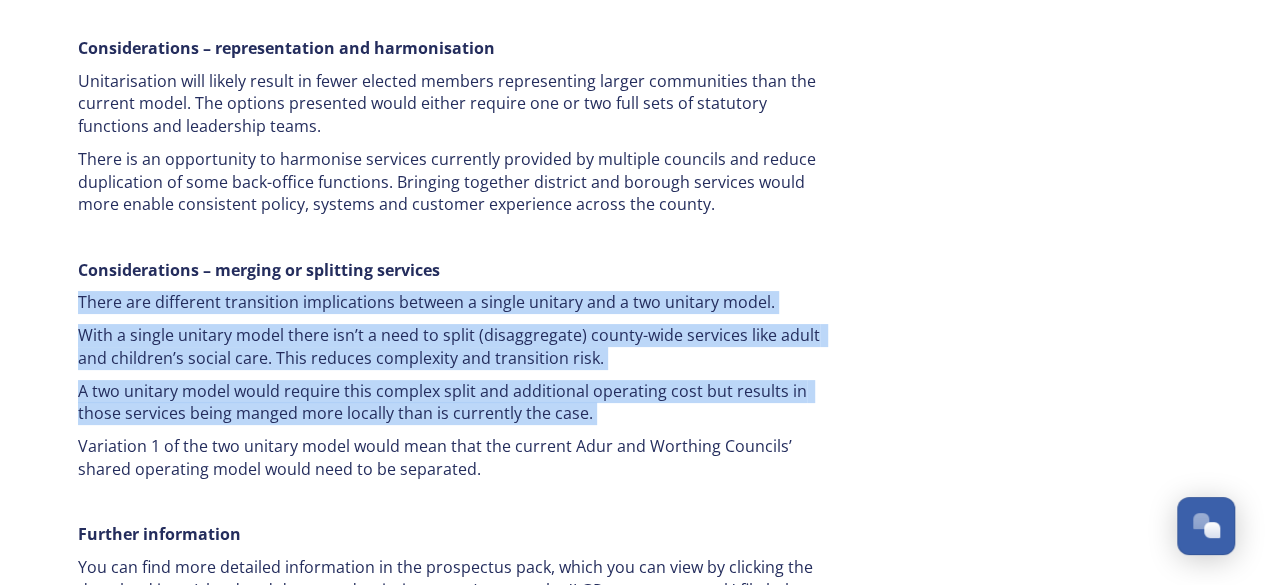 click on "A two unitary model would require this complex split and additional operating cost but results in those services being manged more locally than is currently the case." at bounding box center [458, 402] 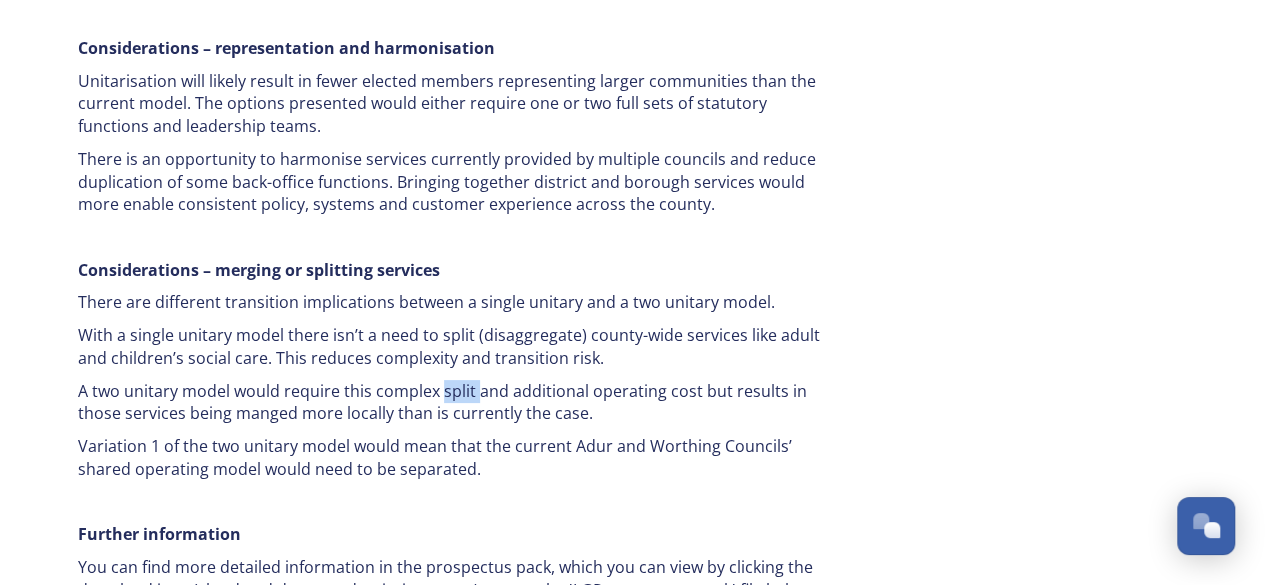click on "A two unitary model would require this complex split and additional operating cost but results in those services being manged more locally than is currently the case." at bounding box center [458, 402] 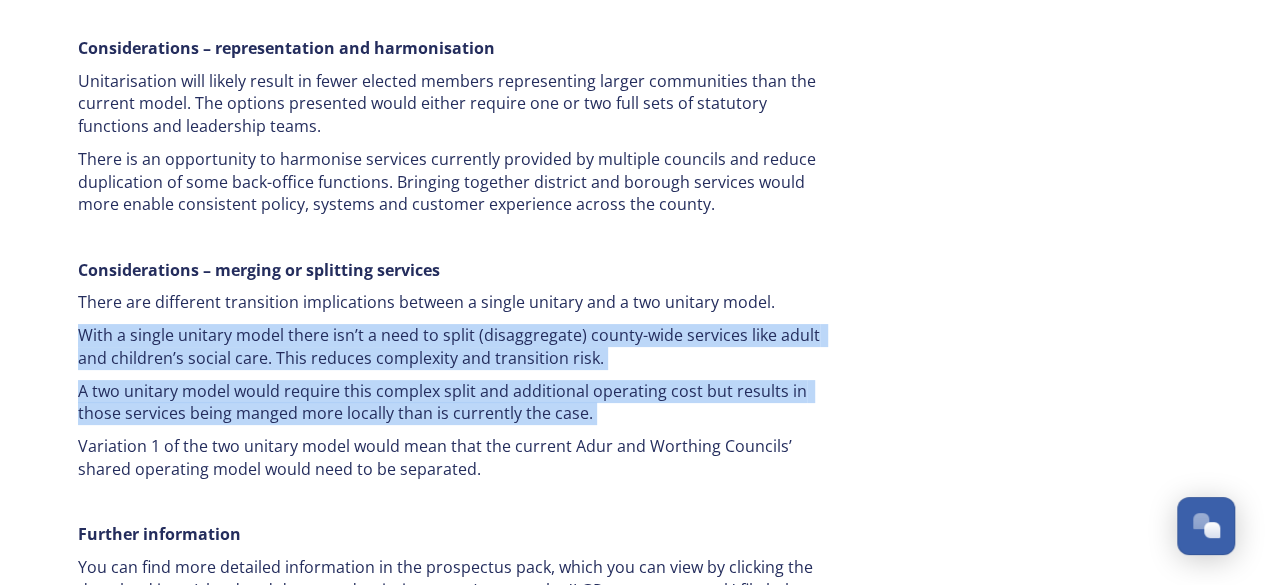 drag, startPoint x: 445, startPoint y: 277, endPoint x: 474, endPoint y: 215, distance: 68.44706 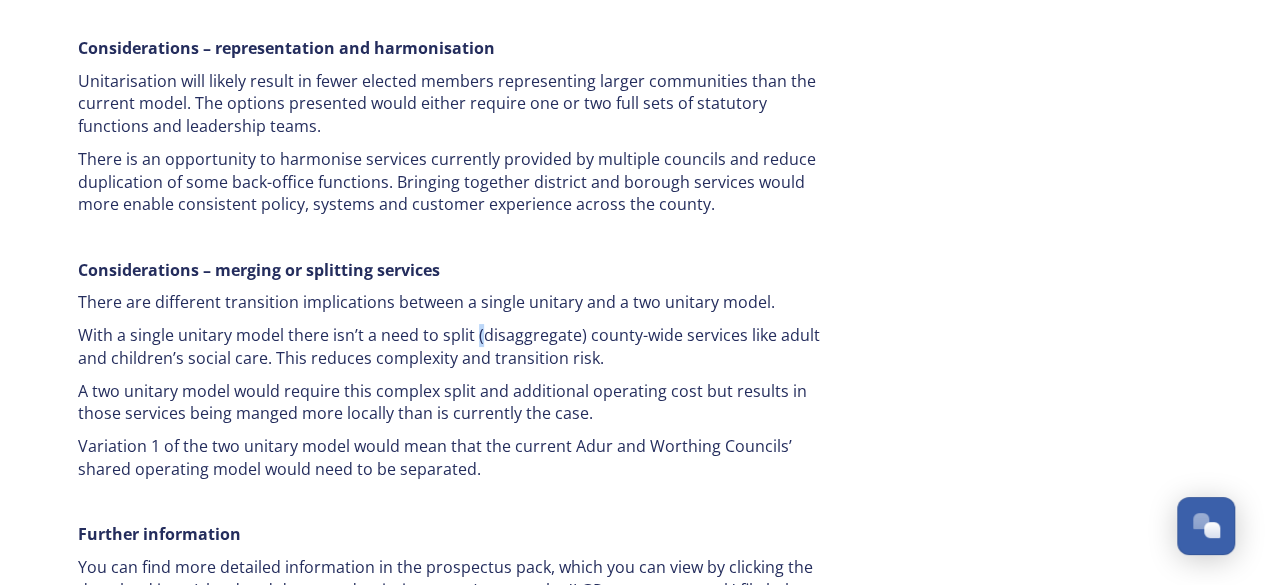 click on "Our area  Our coastal areas have strong tourism economies, yet face challenges relating to housing supply, adult social care needs and ageing populations.  Our urban areas offer a strong foundation for economic growth, but this creates an increasing demand for infrastructure and public services.   Rural areas offer a good quality of life but can face issues like isolation, limited transport, and access to essential services.   Scale The total [GEOGRAPHIC_DATA] population sits at some 900,862 residents (based on 2023 ONS mid-year estimates), this is projected to rise by 9.2% (almost 44,000) by 2040. Whatever the operating model for Local Government Reorganisation in our area, managing services for nearly a million people will require robust administrative structures. Unitarisation can offer benefits from economies of scale, and representation and responsiveness to local needs will need to be addressed carefully in operating models.  The single unitary model would deliver services to 900,862 residents." at bounding box center [458, -93] 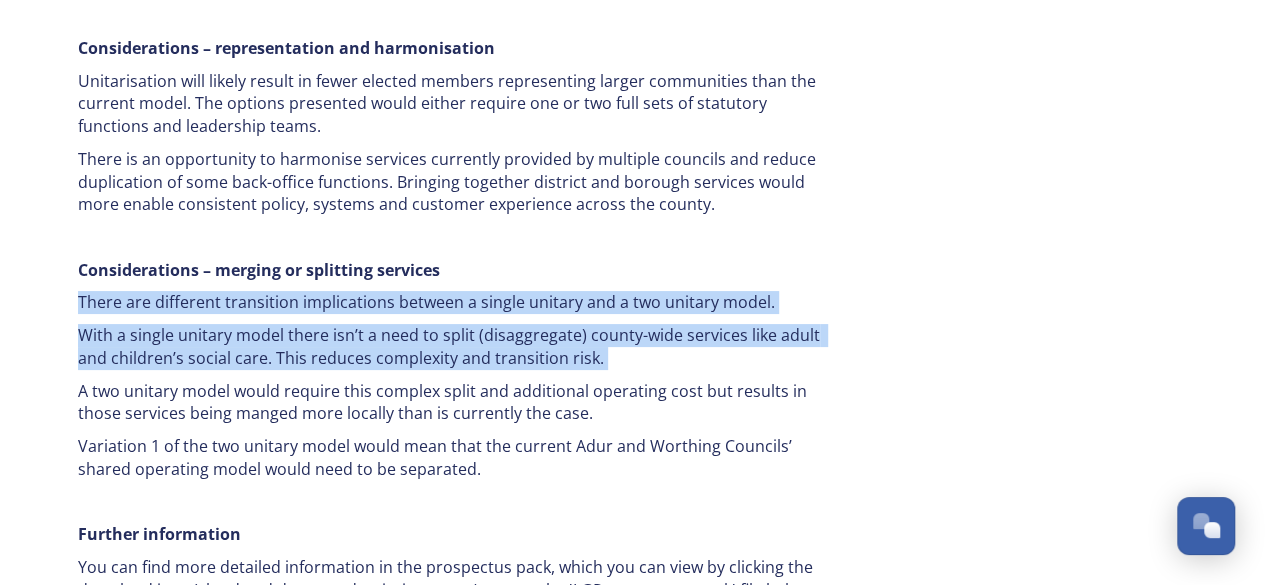 drag, startPoint x: 474, startPoint y: 215, endPoint x: 492, endPoint y: 192, distance: 29.206163 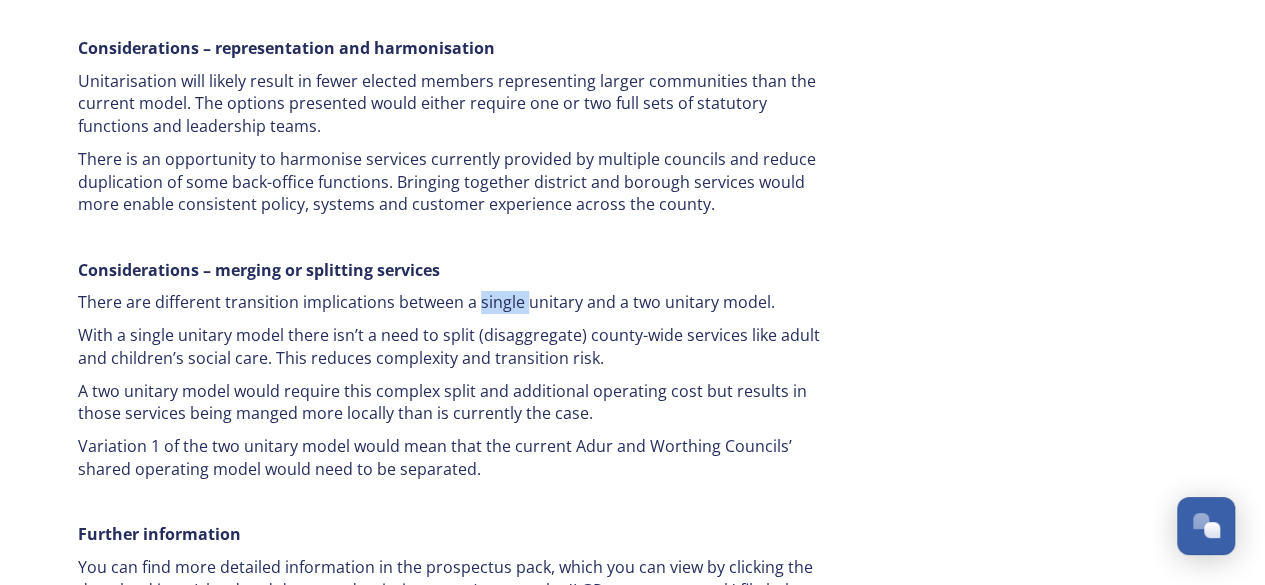 click on "There are different transition implications between a single unitary and a two unitary model." at bounding box center [458, 302] 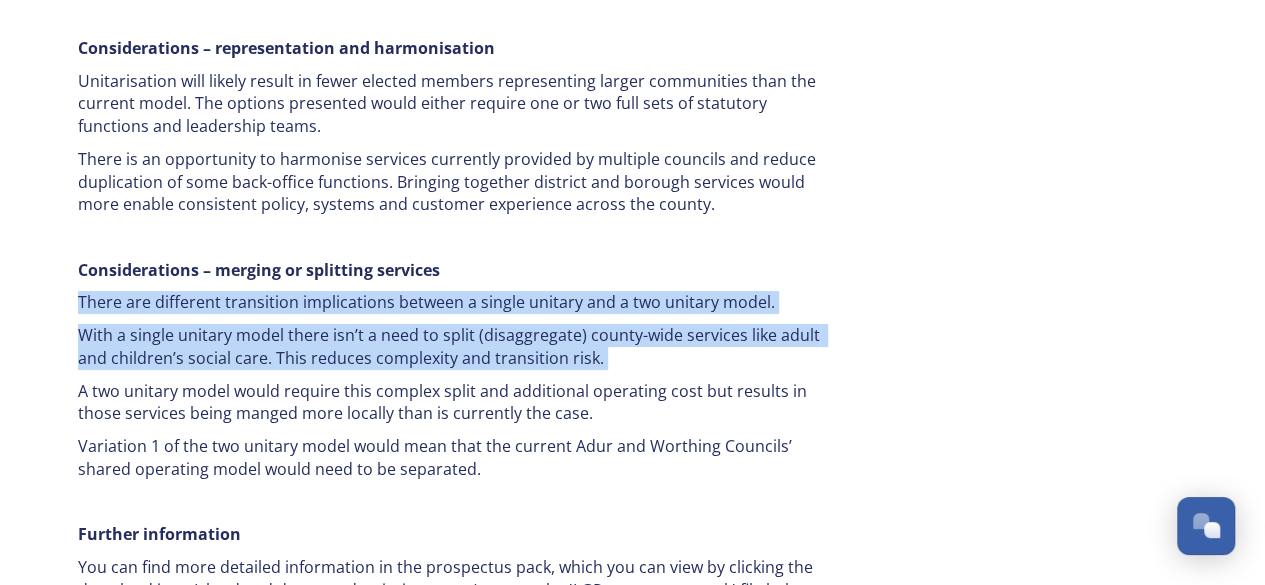 drag, startPoint x: 492, startPoint y: 192, endPoint x: 463, endPoint y: 302, distance: 113.758514 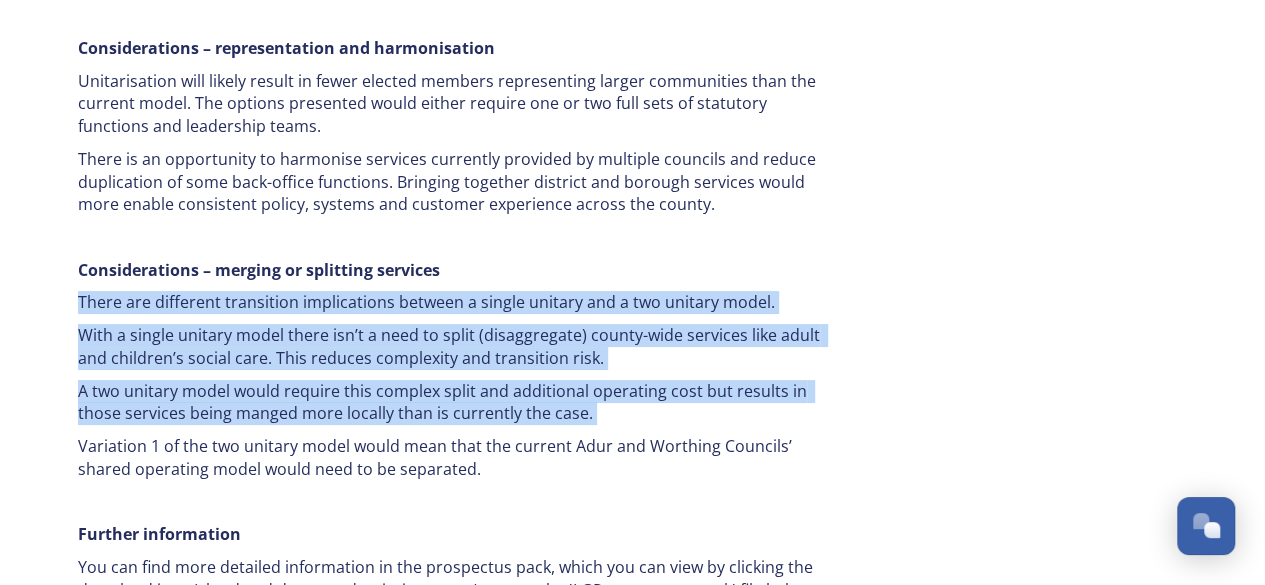 click on "A two unitary model would require this complex split and additional operating cost but results in those services being manged more locally than is currently the case." at bounding box center (458, 402) 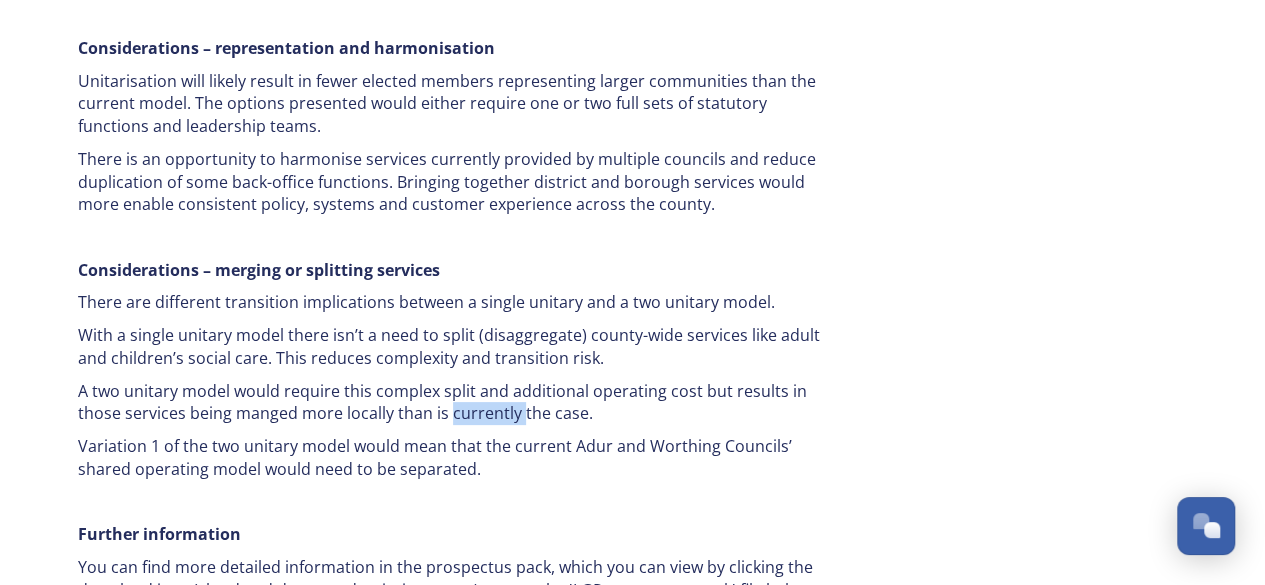 click on "A two unitary model would require this complex split and additional operating cost but results in those services being manged more locally than is currently the case." at bounding box center (458, 402) 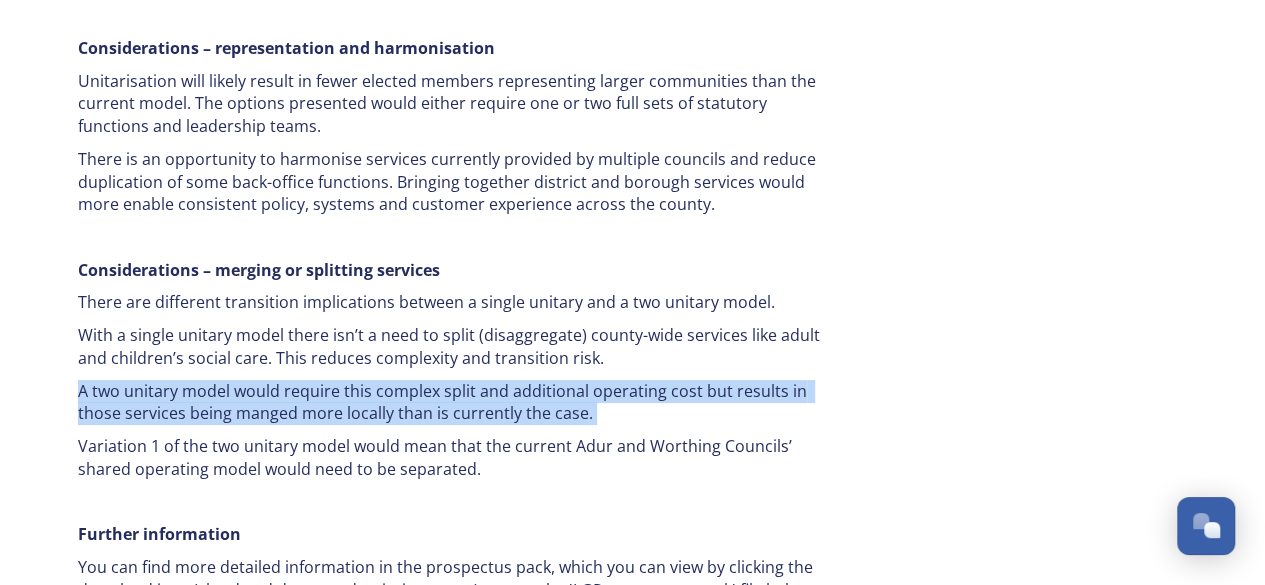 click on "A two unitary model would require this complex split and additional operating cost but results in those services being manged more locally than is currently the case." at bounding box center (458, 402) 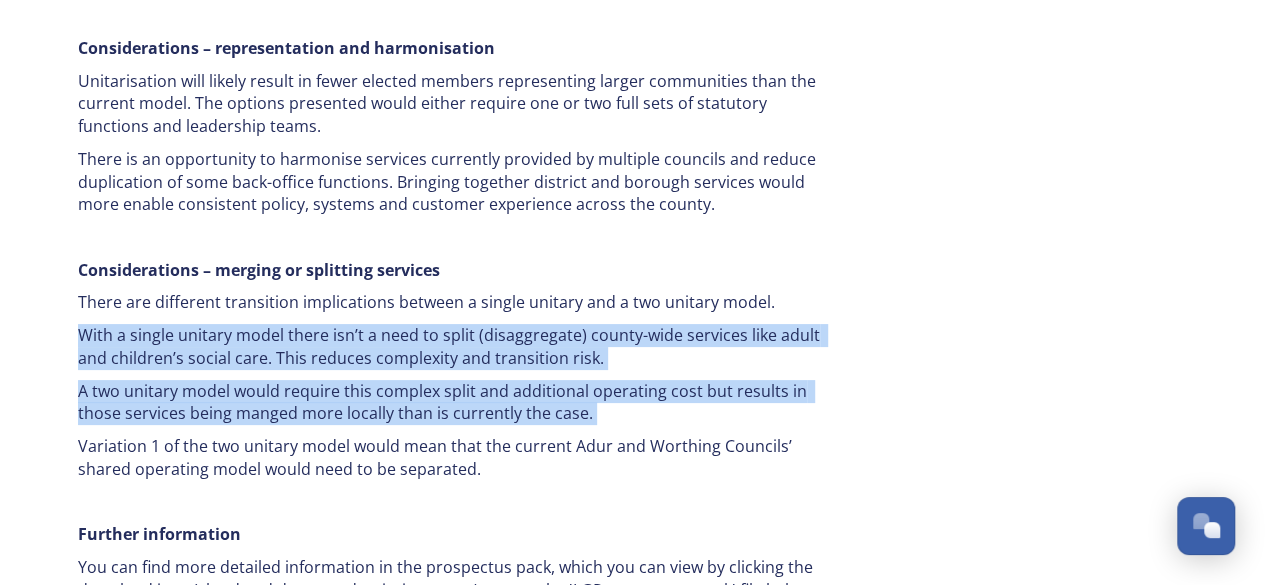 drag, startPoint x: 463, startPoint y: 302, endPoint x: 502, endPoint y: 213, distance: 97.16995 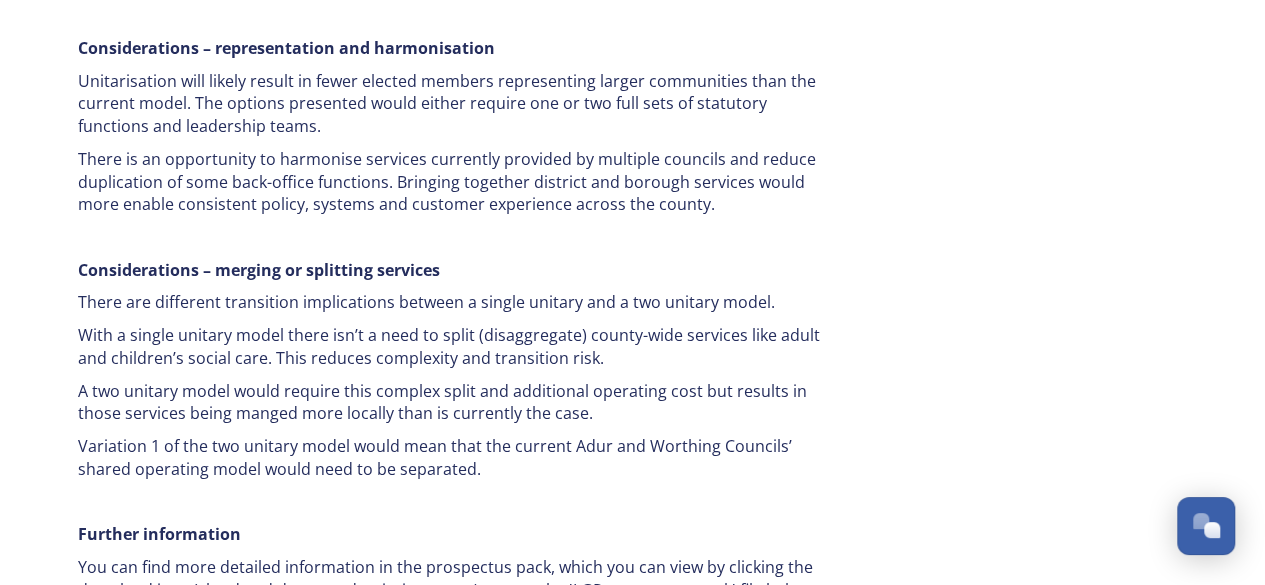 click on "Our area  Our coastal areas have strong tourism economies, yet face challenges relating to housing supply, adult social care needs and ageing populations.  Our urban areas offer a strong foundation for economic growth, but this creates an increasing demand for infrastructure and public services.   Rural areas offer a good quality of life but can face issues like isolation, limited transport, and access to essential services.   Scale The total [GEOGRAPHIC_DATA] population sits at some 900,862 residents (based on 2023 ONS mid-year estimates), this is projected to rise by 9.2% (almost 44,000) by 2040. Whatever the operating model for Local Government Reorganisation in our area, managing services for nearly a million people will require robust administrative structures. Unitarisation can offer benefits from economies of scale, and representation and responsiveness to local needs will need to be addressed carefully in operating models.  The single unitary model would deliver services to 900,862 residents." at bounding box center [458, -93] 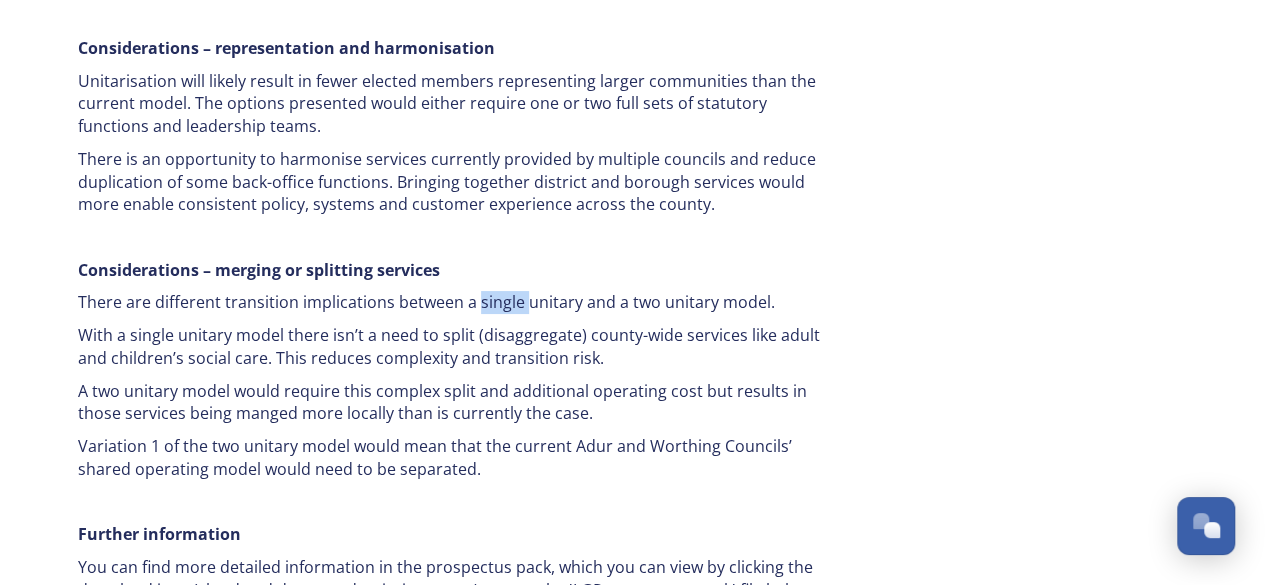 click on "Our area  Our coastal areas have strong tourism economies, yet face challenges relating to housing supply, adult social care needs and ageing populations.  Our urban areas offer a strong foundation for economic growth, but this creates an increasing demand for infrastructure and public services.   Rural areas offer a good quality of life but can face issues like isolation, limited transport, and access to essential services.   Scale The total [GEOGRAPHIC_DATA] population sits at some 900,862 residents (based on 2023 ONS mid-year estimates), this is projected to rise by 9.2% (almost 44,000) by 2040. Whatever the operating model for Local Government Reorganisation in our area, managing services for nearly a million people will require robust administrative structures. Unitarisation can offer benefits from economies of scale, and representation and responsiveness to local needs will need to be addressed carefully in operating models.  The single unitary model would deliver services to 900,862 residents." at bounding box center (458, -93) 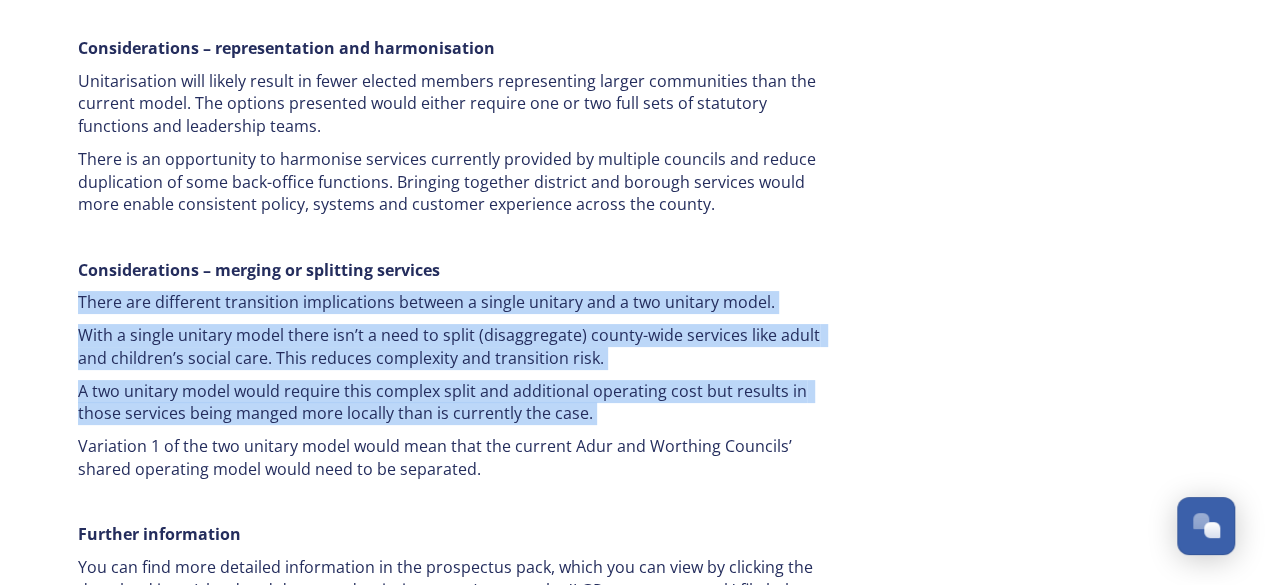 drag, startPoint x: 512, startPoint y: 181, endPoint x: 472, endPoint y: 313, distance: 137.92752 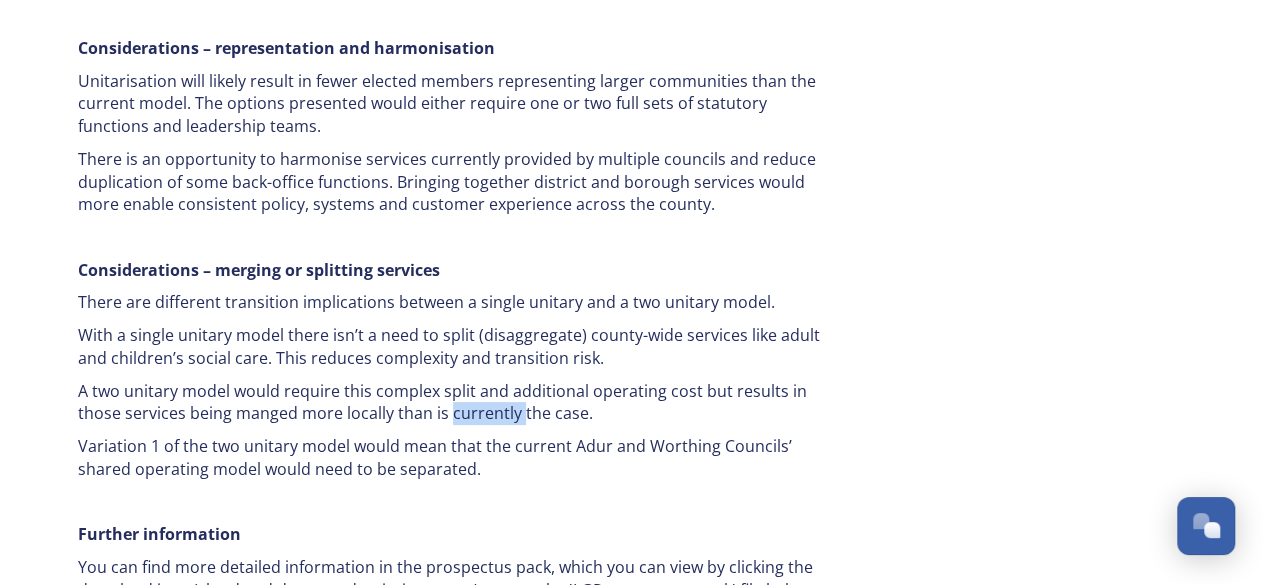 click on "A two unitary model would require this complex split and additional operating cost but results in those services being manged more locally than is currently the case." at bounding box center (458, 402) 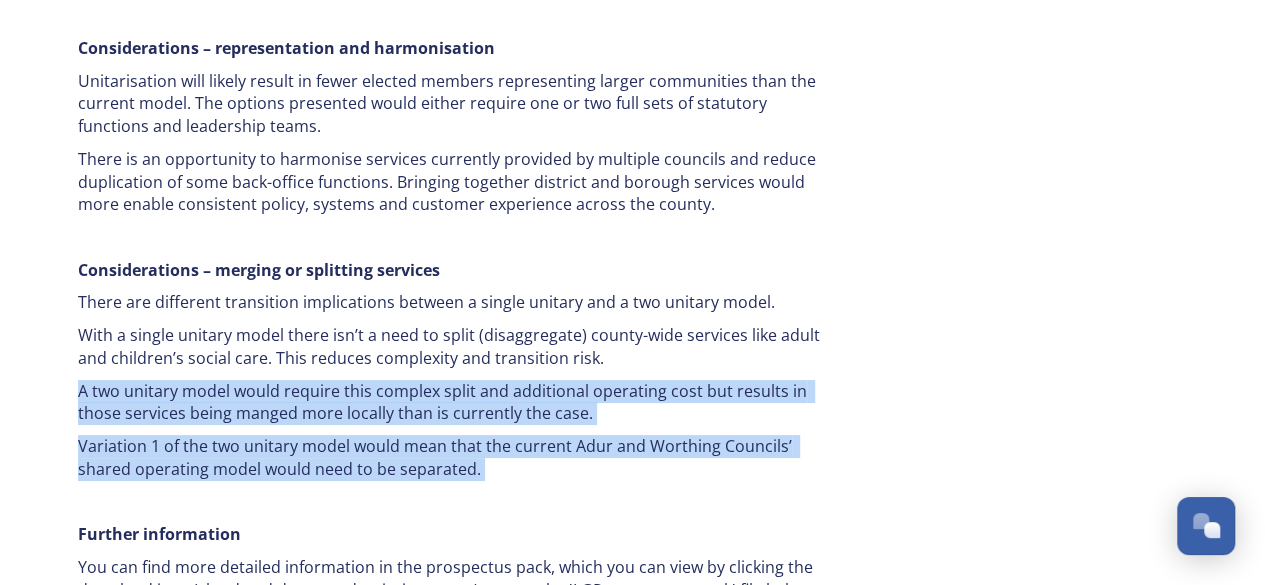 drag, startPoint x: 472, startPoint y: 313, endPoint x: 454, endPoint y: 347, distance: 38.470768 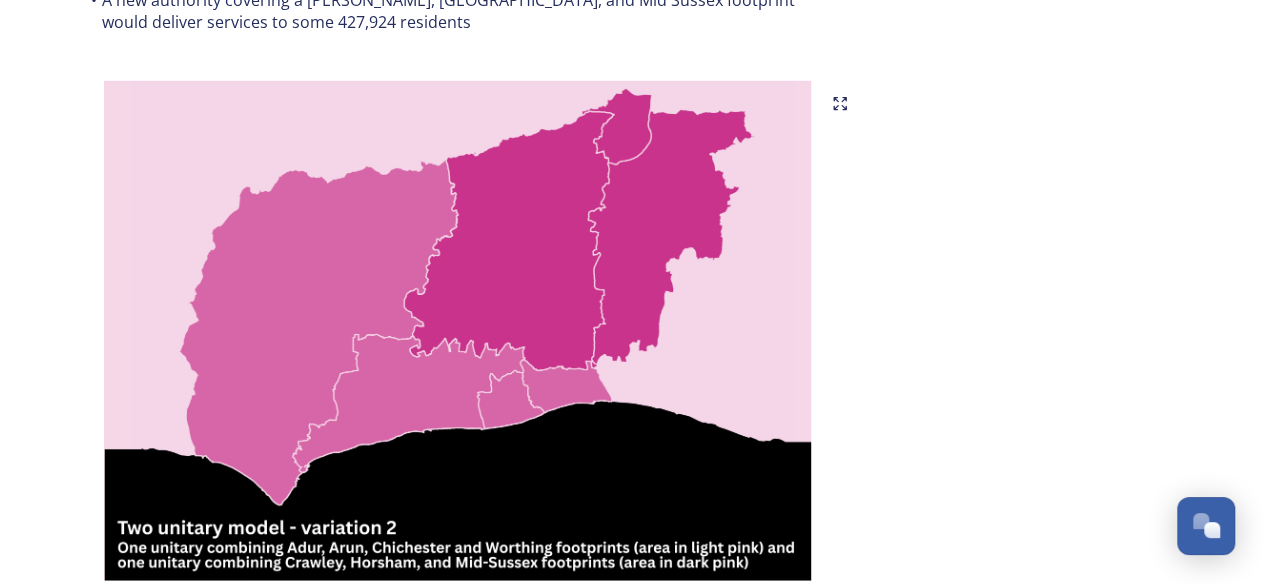 scroll, scrollTop: 2194, scrollLeft: 0, axis: vertical 